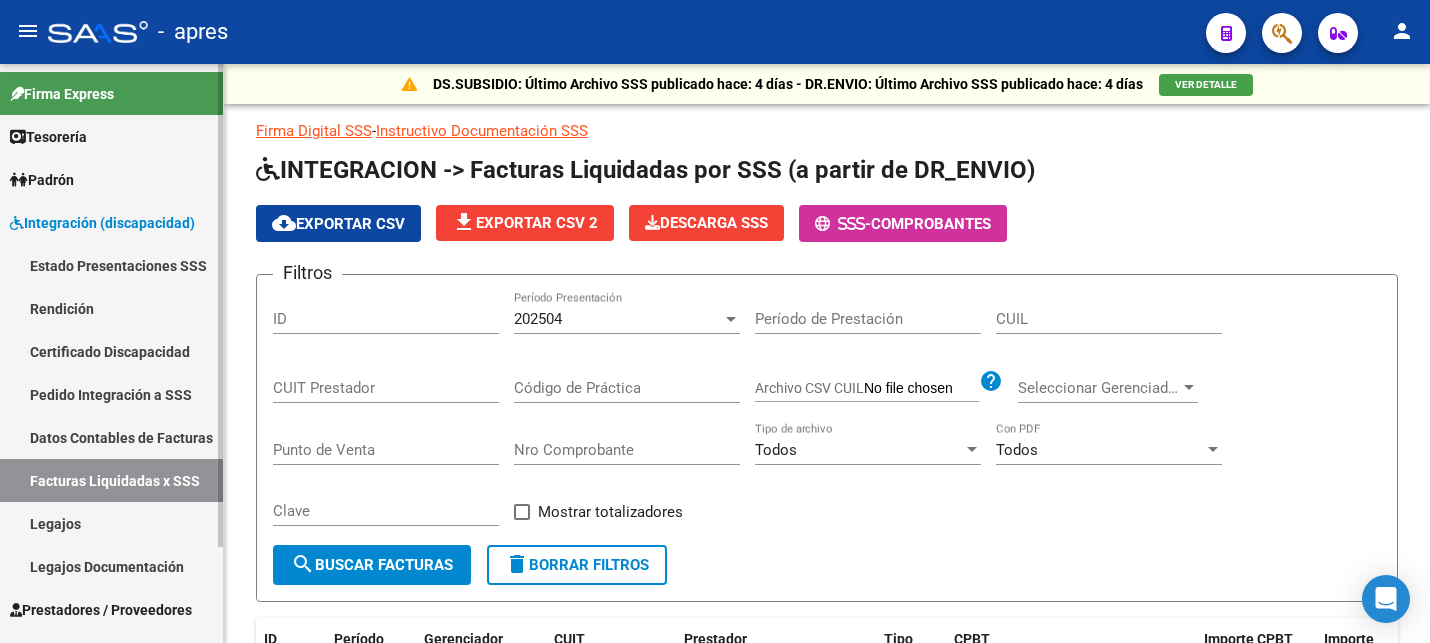 scroll, scrollTop: 0, scrollLeft: 0, axis: both 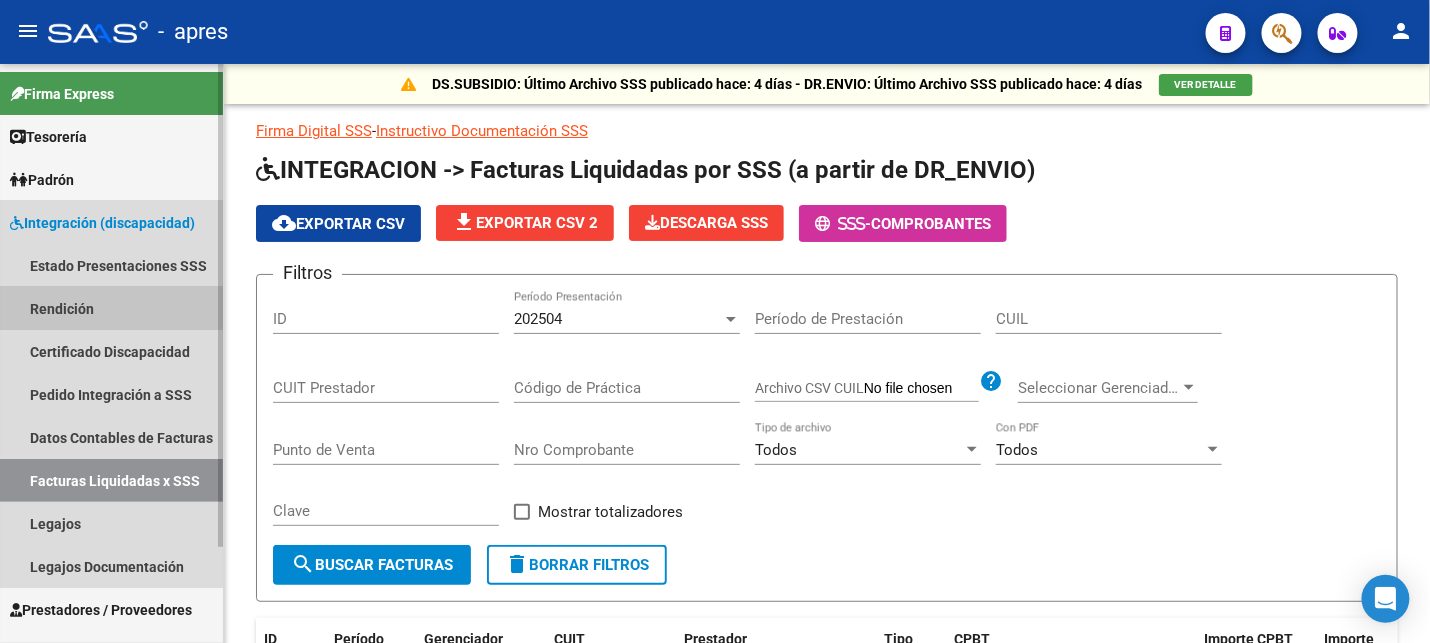 click on "Rendición" at bounding box center (111, 308) 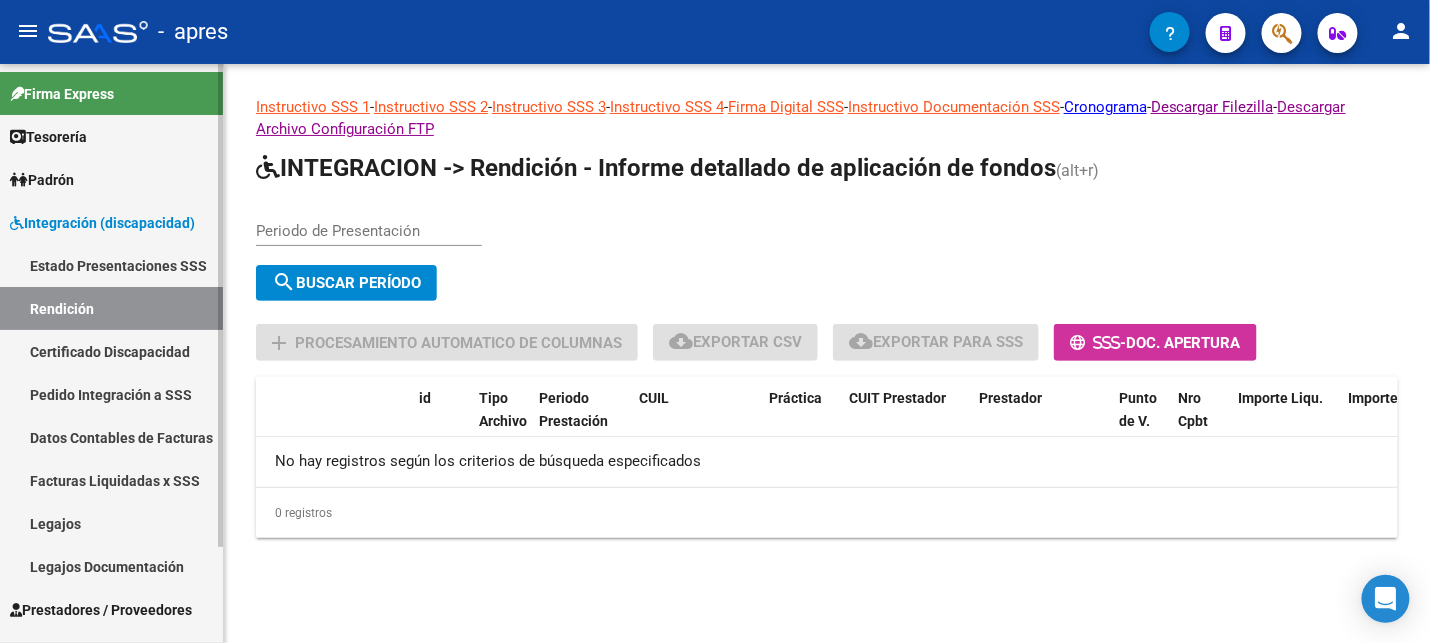 click on "Rendición" at bounding box center (111, 308) 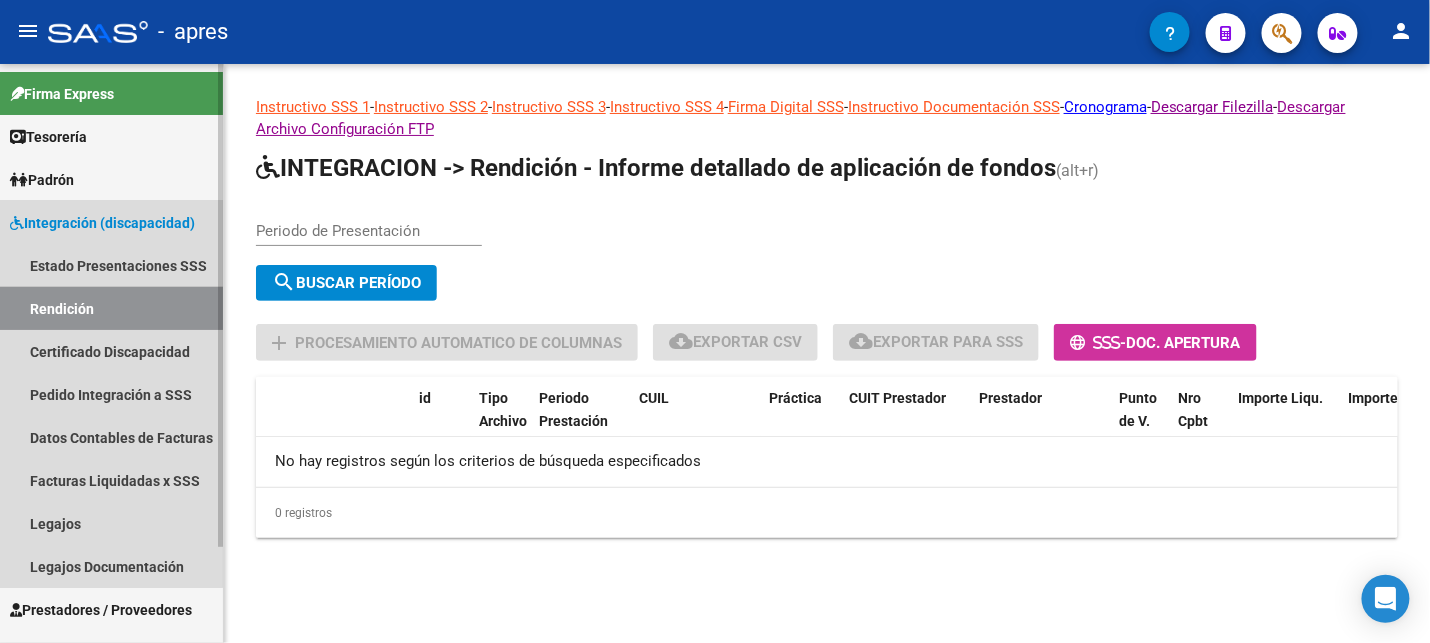 click on "Rendición" at bounding box center [111, 308] 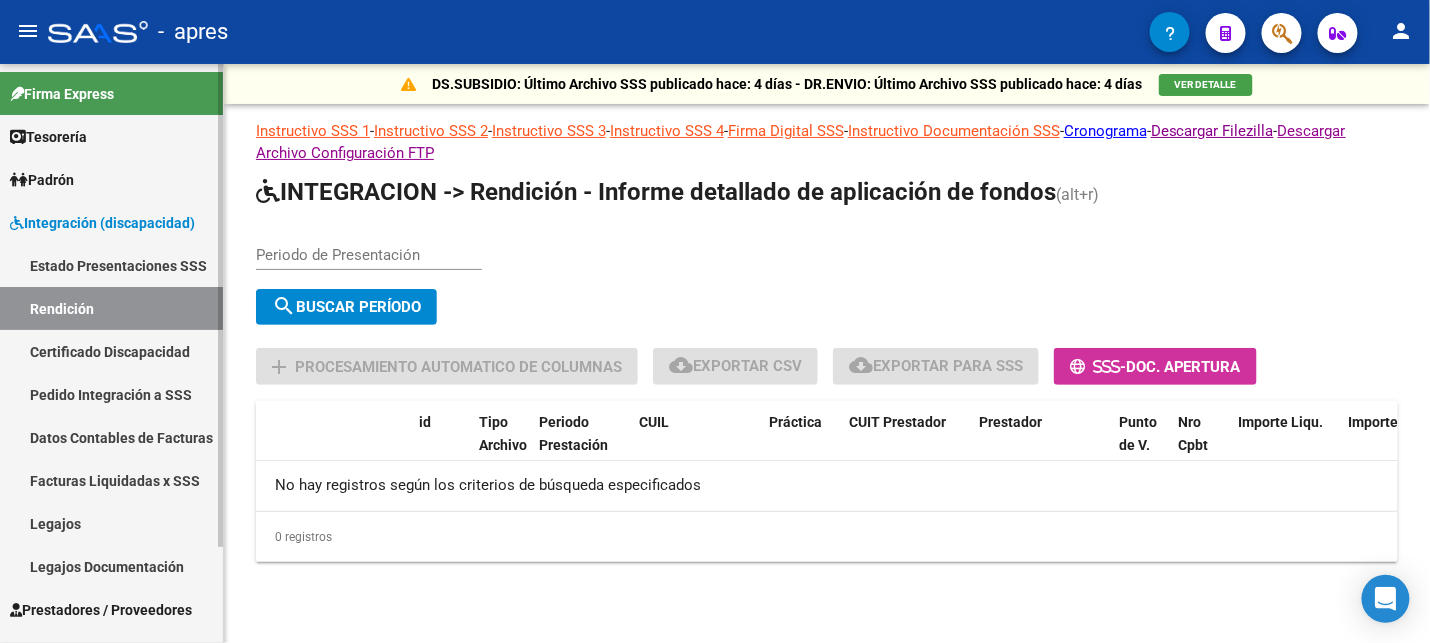 click on "Facturas Liquidadas x SSS" at bounding box center [111, 480] 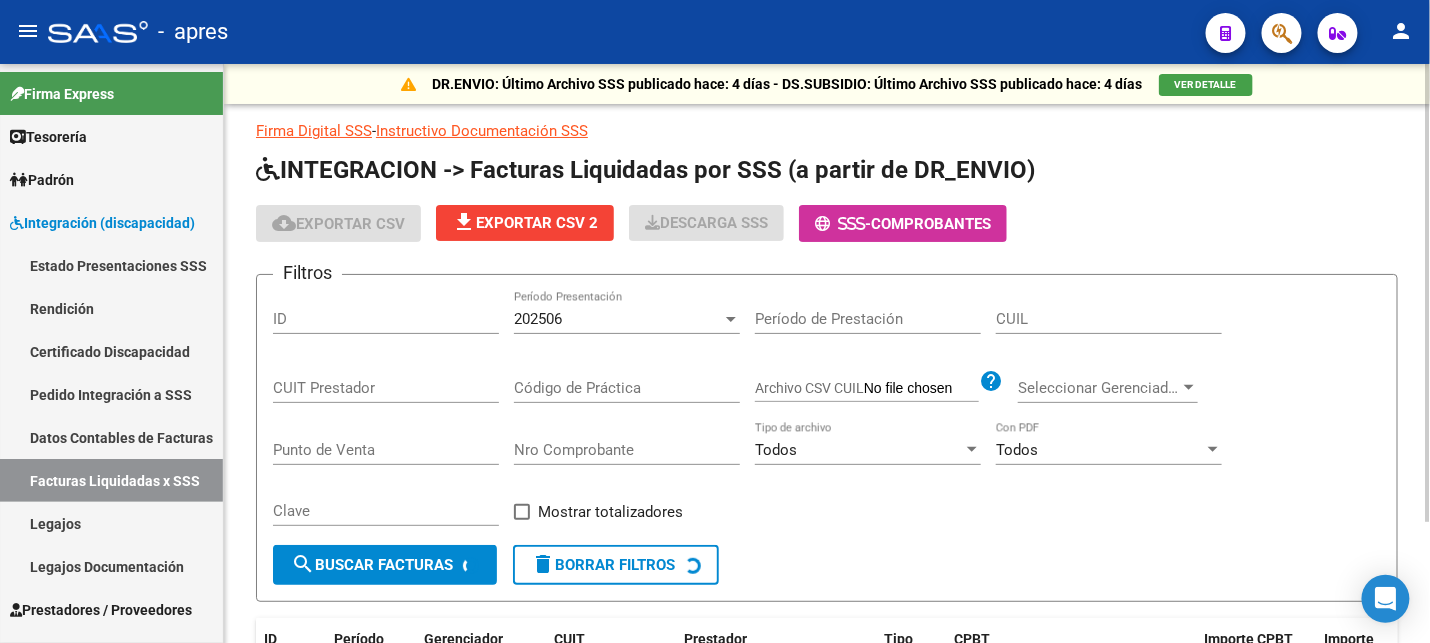 click on "202506" at bounding box center (618, 319) 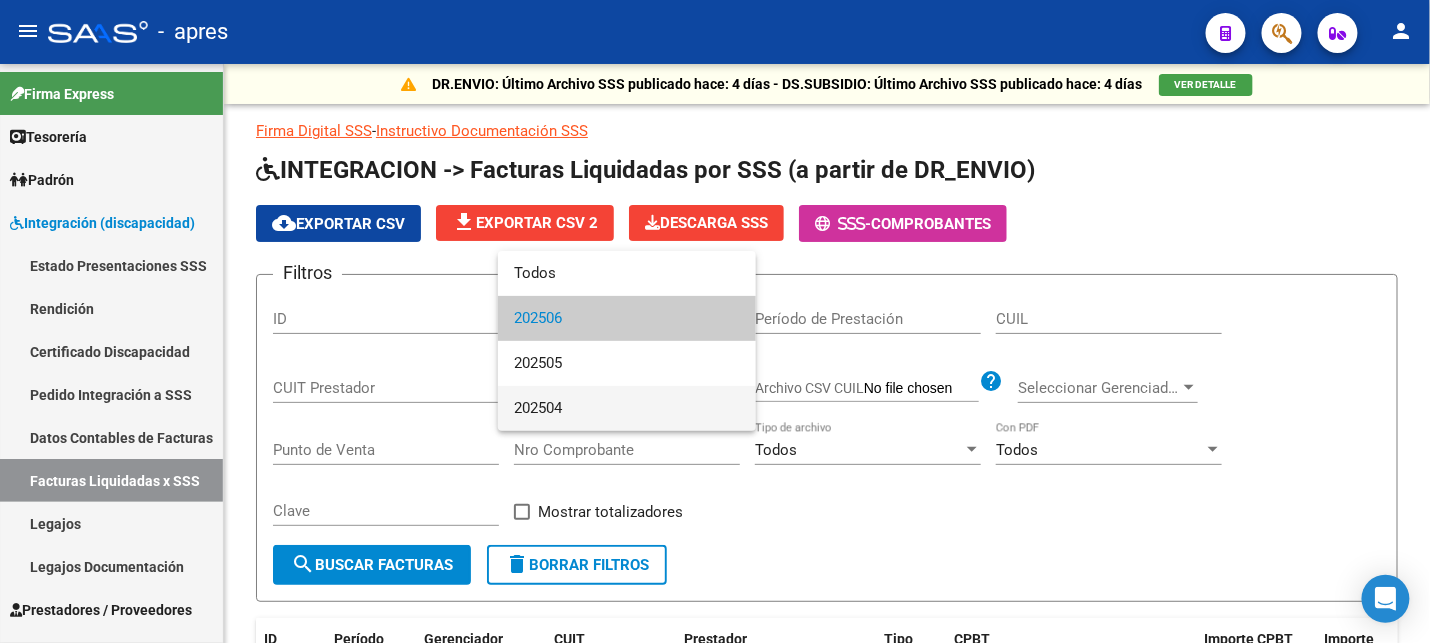 click on "202504" at bounding box center [627, 408] 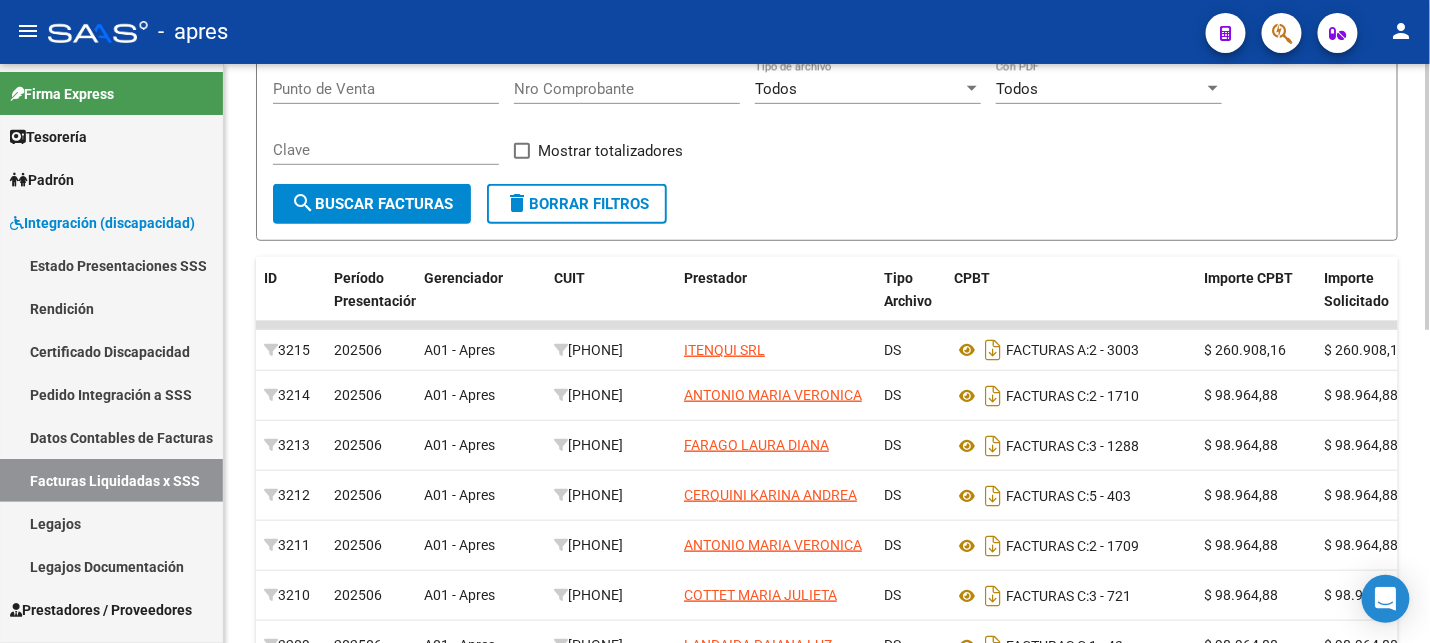scroll, scrollTop: 374, scrollLeft: 0, axis: vertical 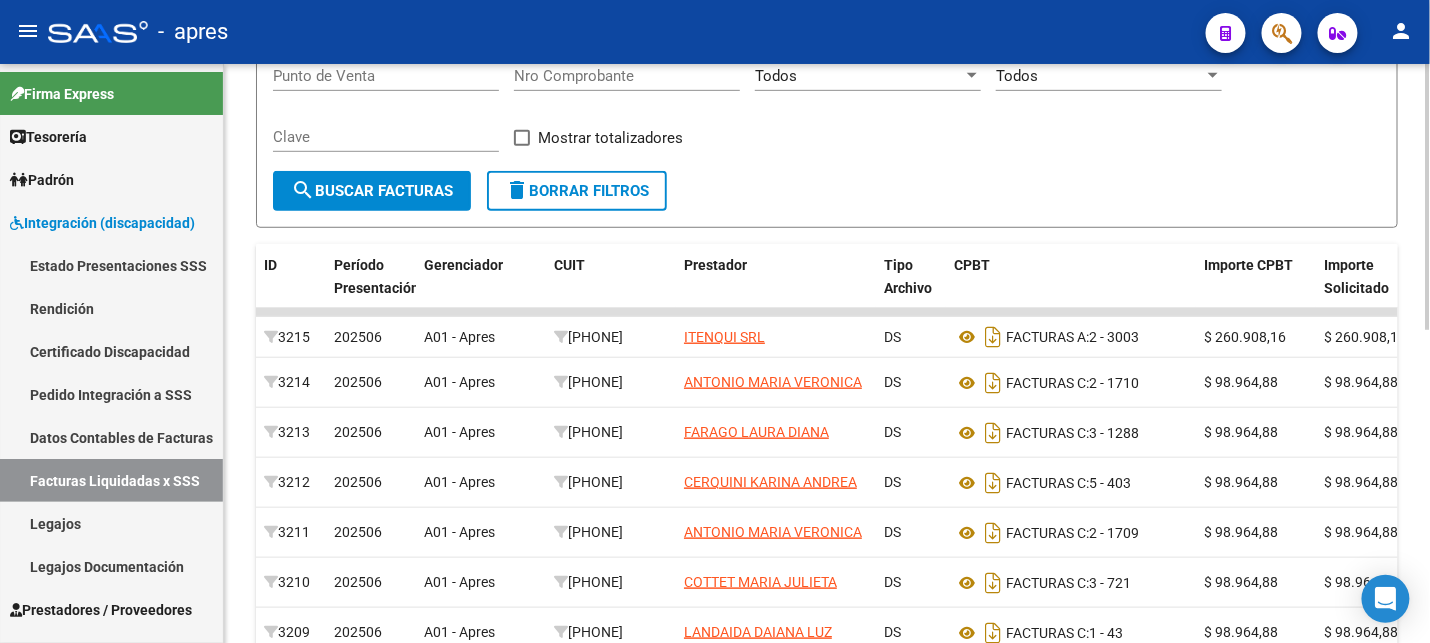 click on "search  Buscar Facturas" 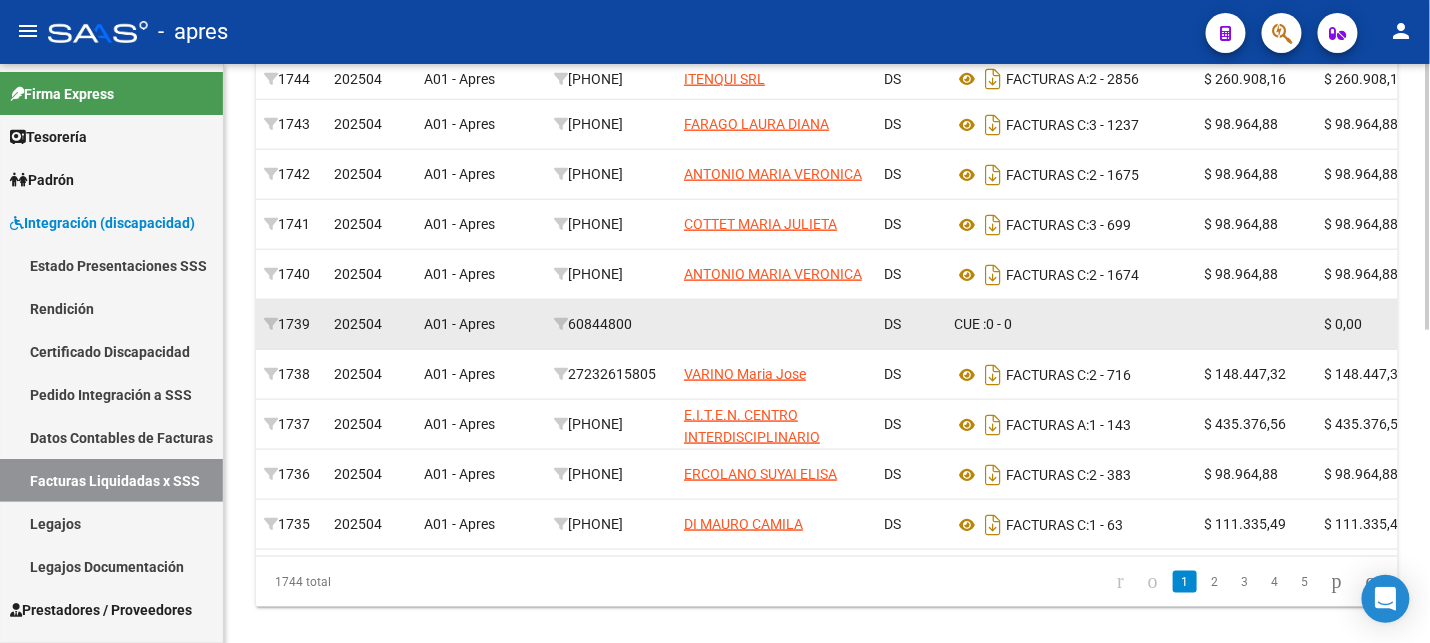scroll, scrollTop: 683, scrollLeft: 0, axis: vertical 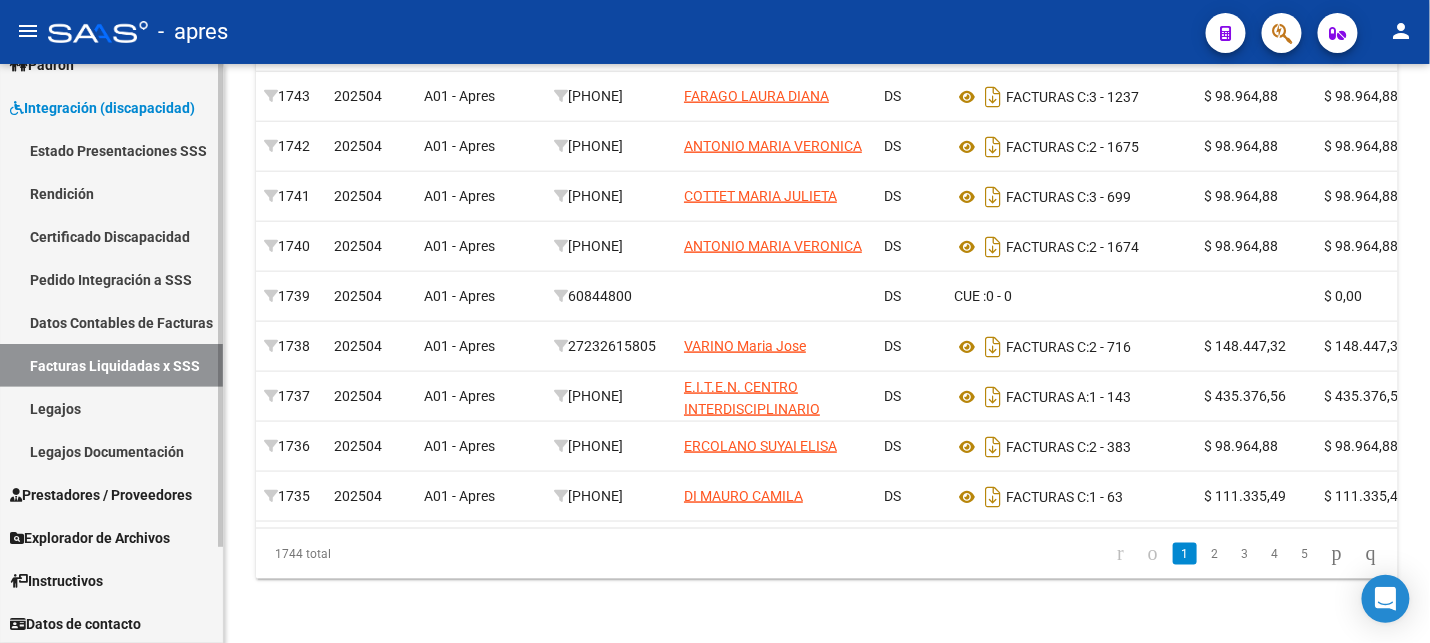 click on "Rendición" at bounding box center (111, 193) 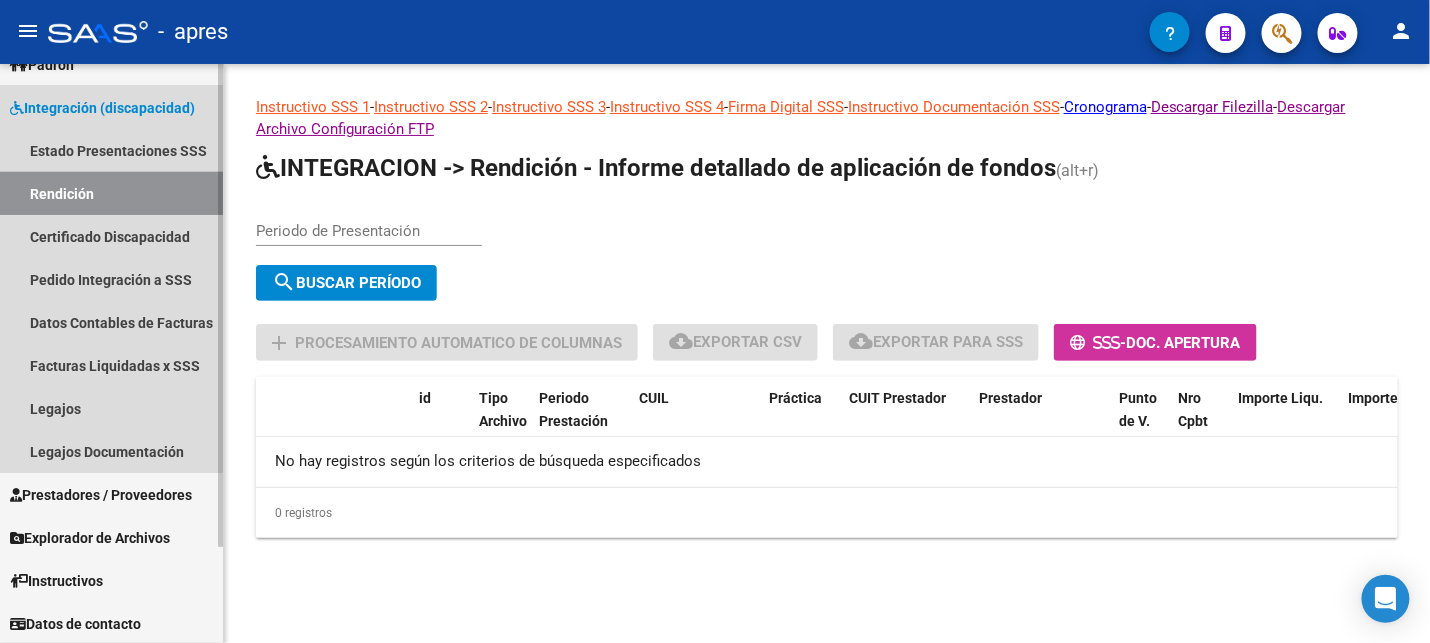 scroll, scrollTop: 0, scrollLeft: 0, axis: both 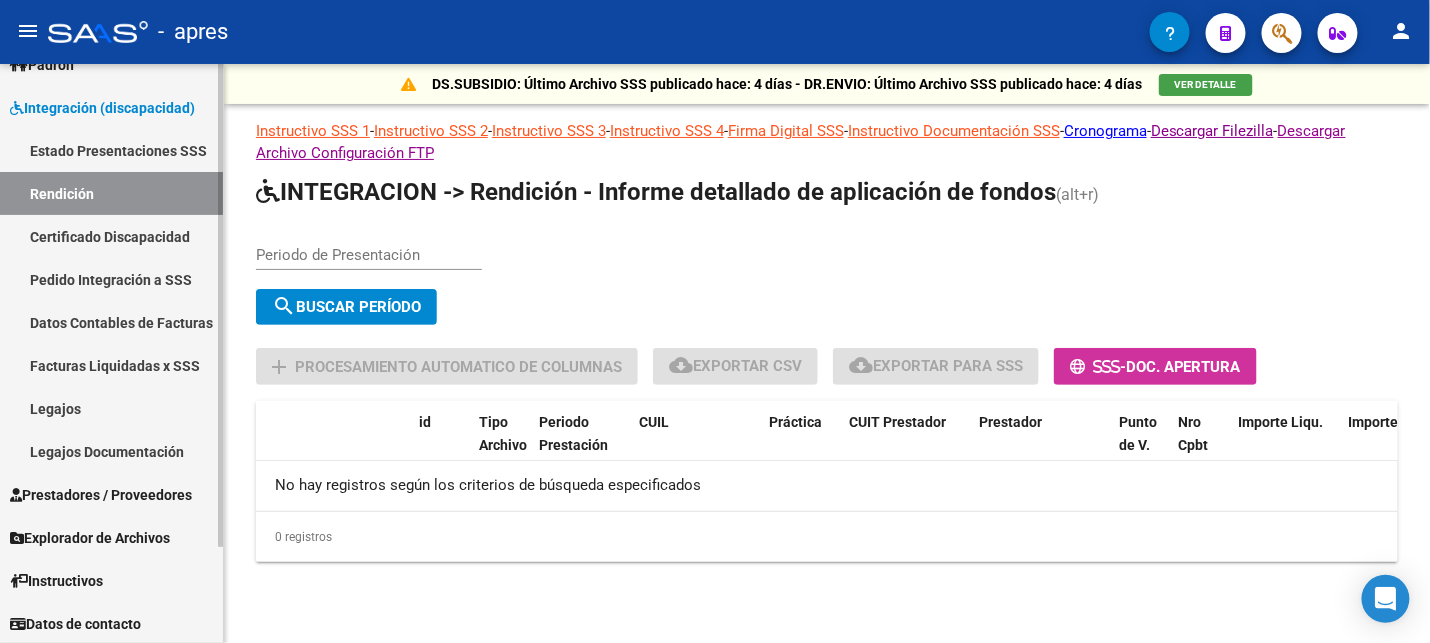click on "Prestadores / Proveedores" at bounding box center [101, 495] 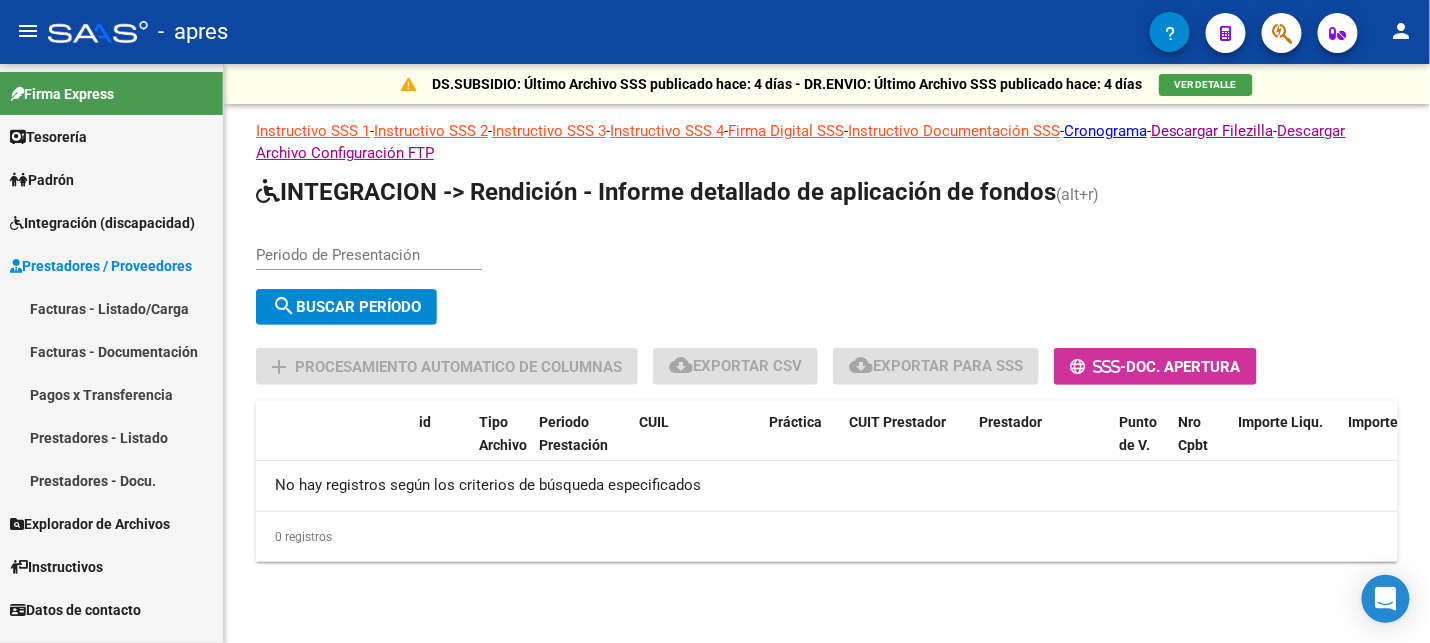 scroll, scrollTop: 0, scrollLeft: 0, axis: both 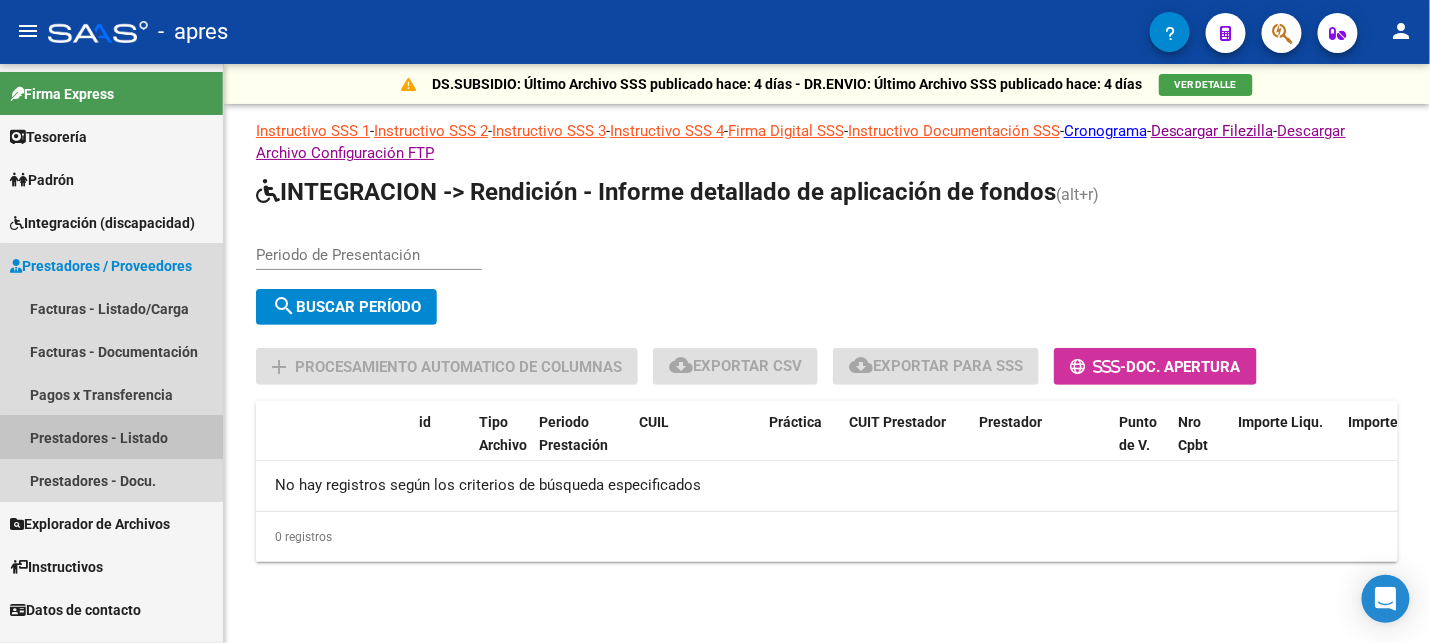 click on "Prestadores - Listado" at bounding box center (111, 437) 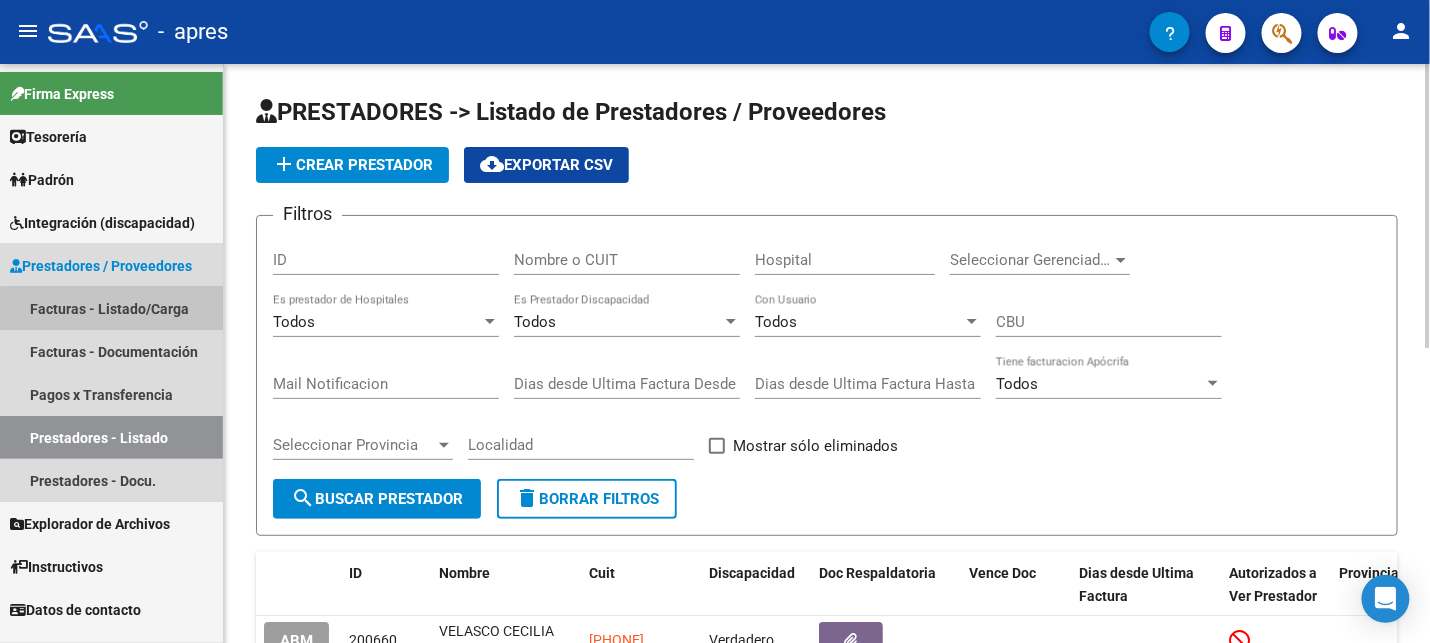 click on "Facturas - Listado/Carga" at bounding box center (111, 308) 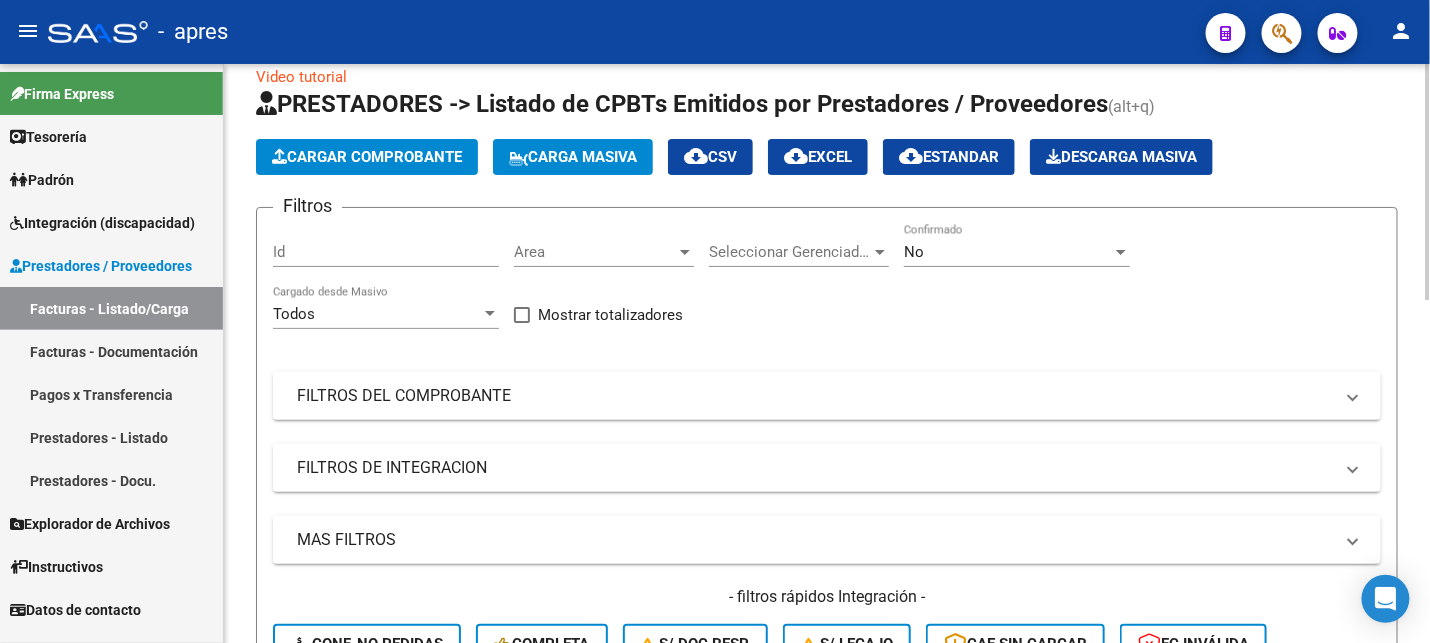scroll, scrollTop: 0, scrollLeft: 0, axis: both 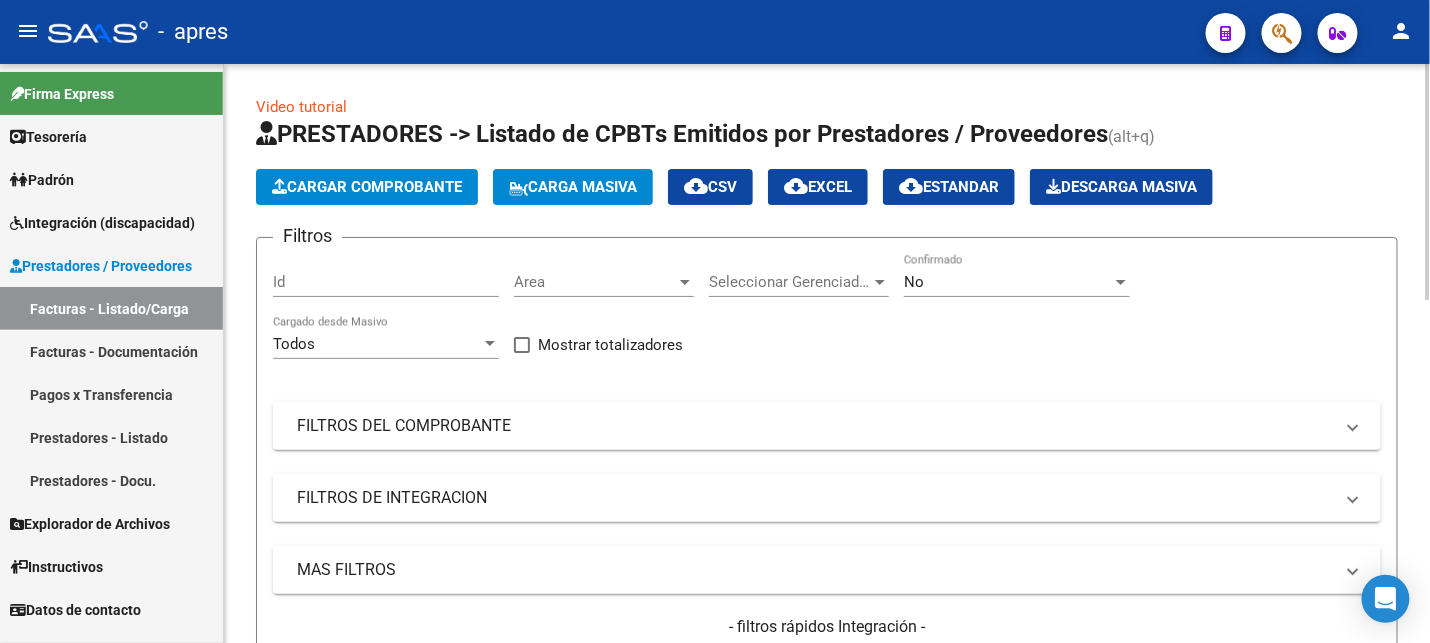 click on "Area Area" 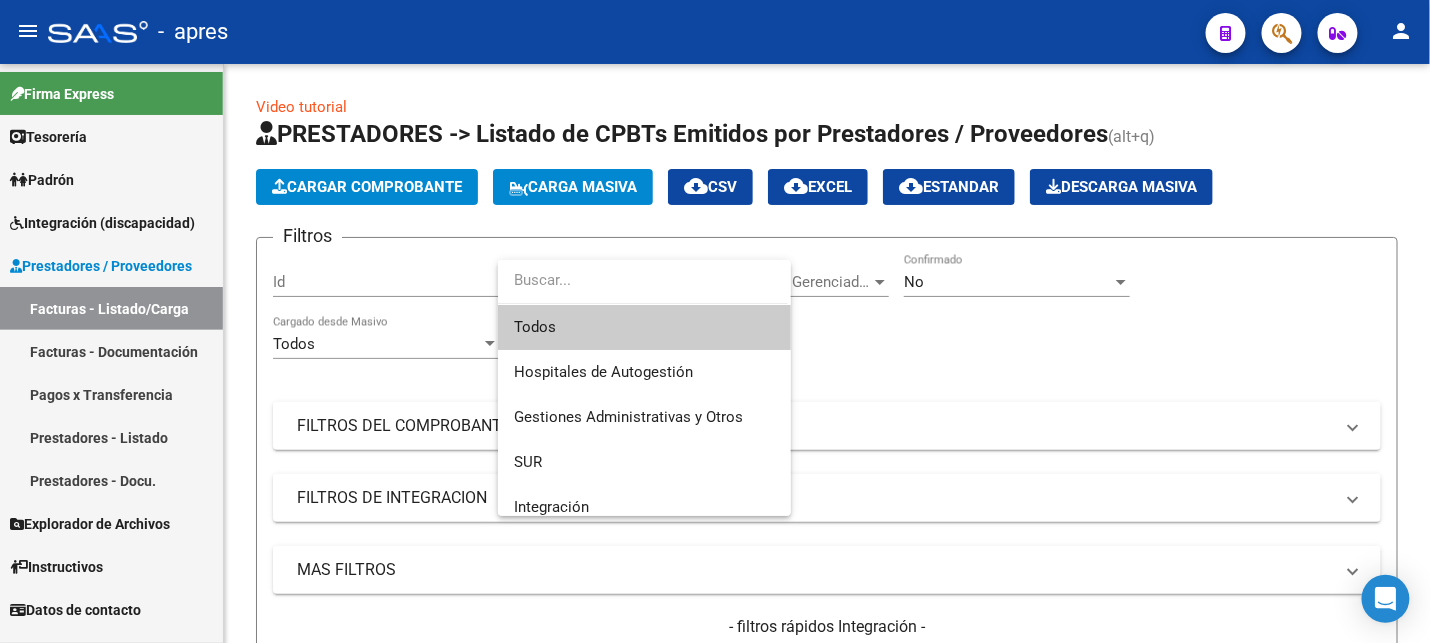 click at bounding box center (715, 321) 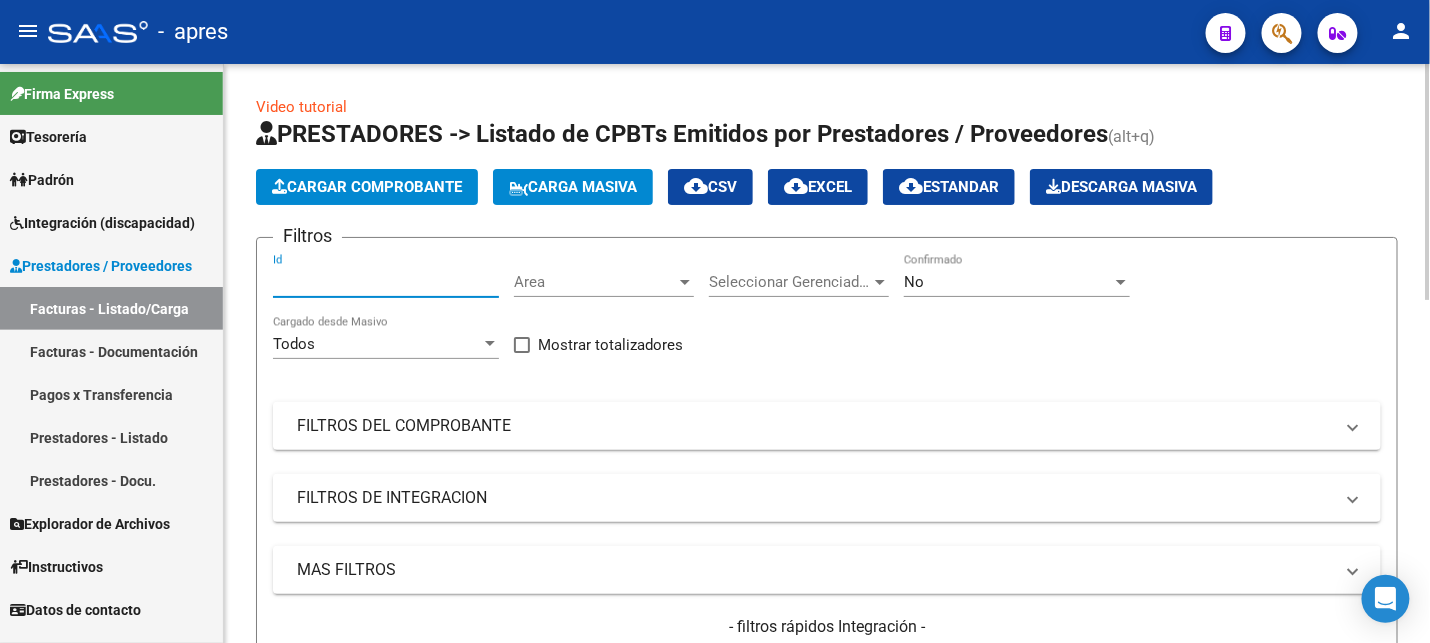 click on "Id" at bounding box center [386, 282] 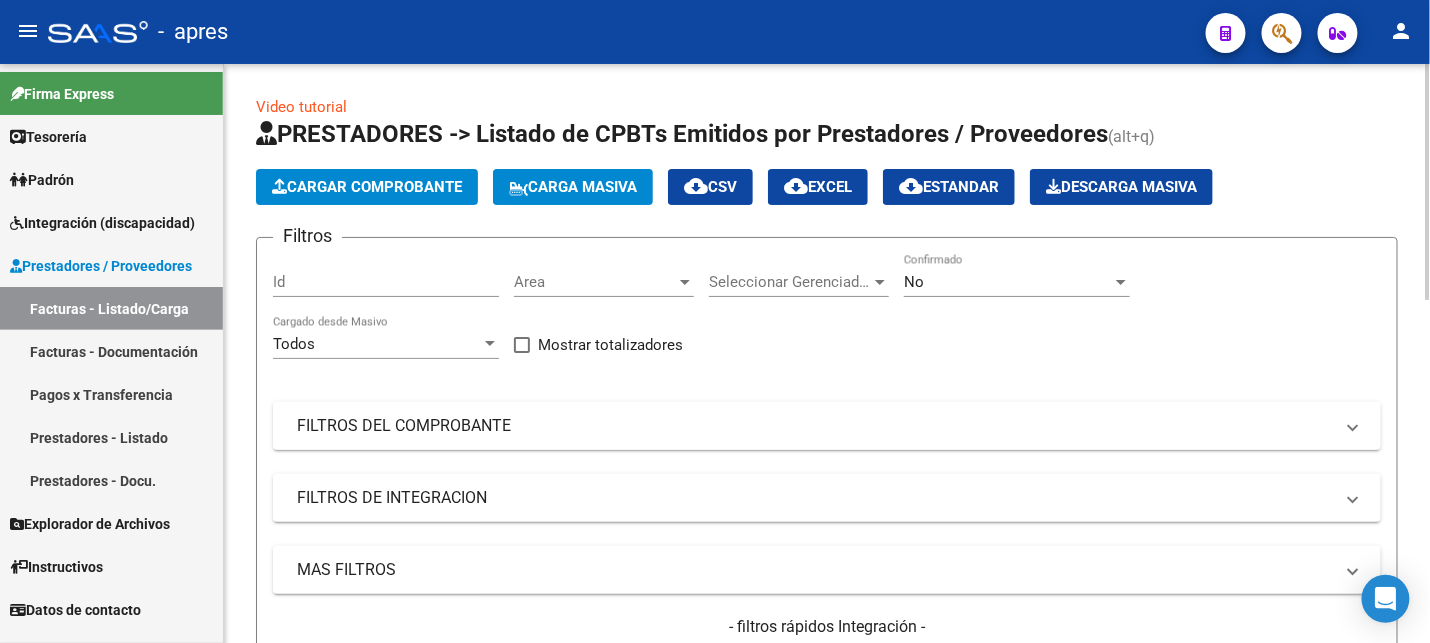 click on "FILTROS DEL COMPROBANTE" at bounding box center (815, 426) 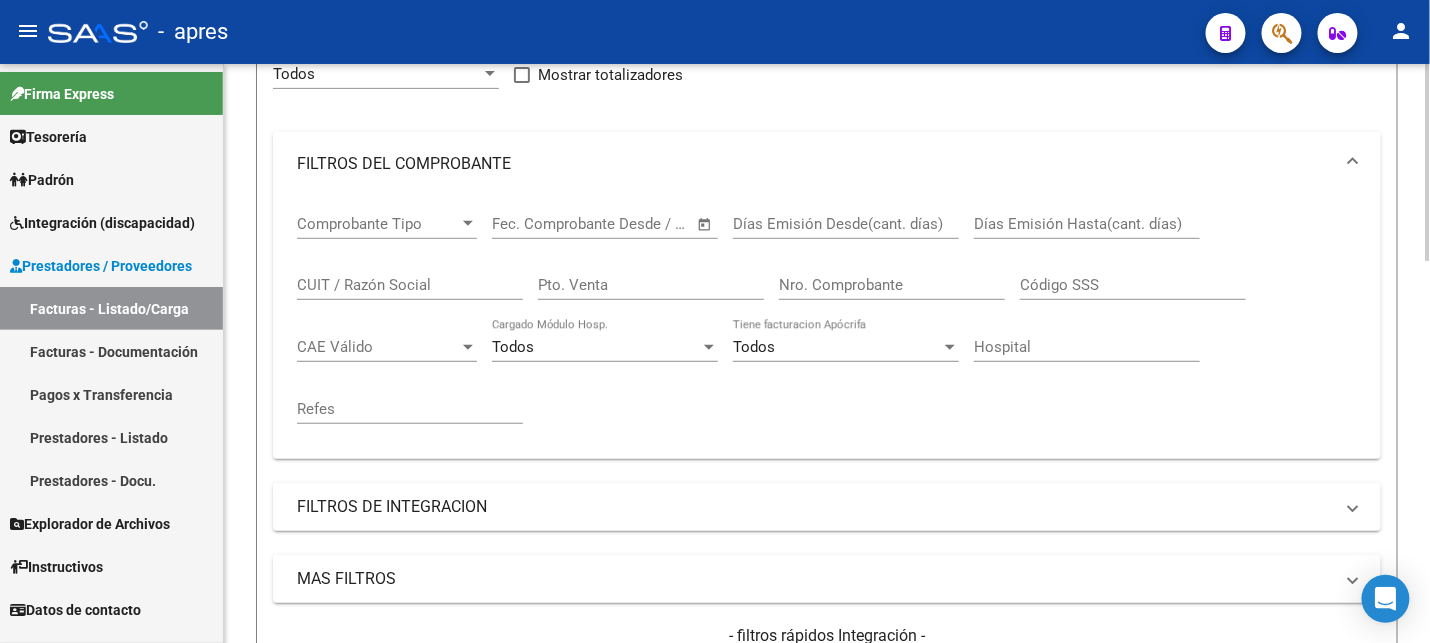 scroll, scrollTop: 374, scrollLeft: 0, axis: vertical 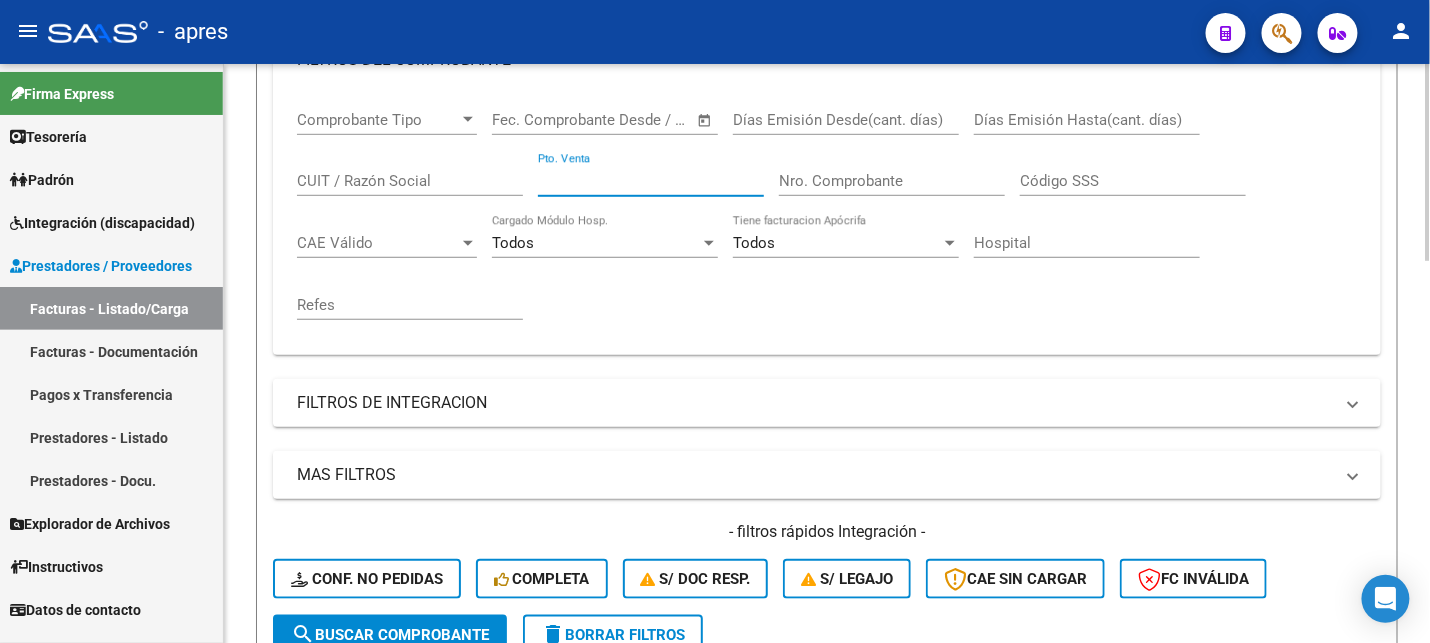 click on "Pto. Venta" at bounding box center [651, 181] 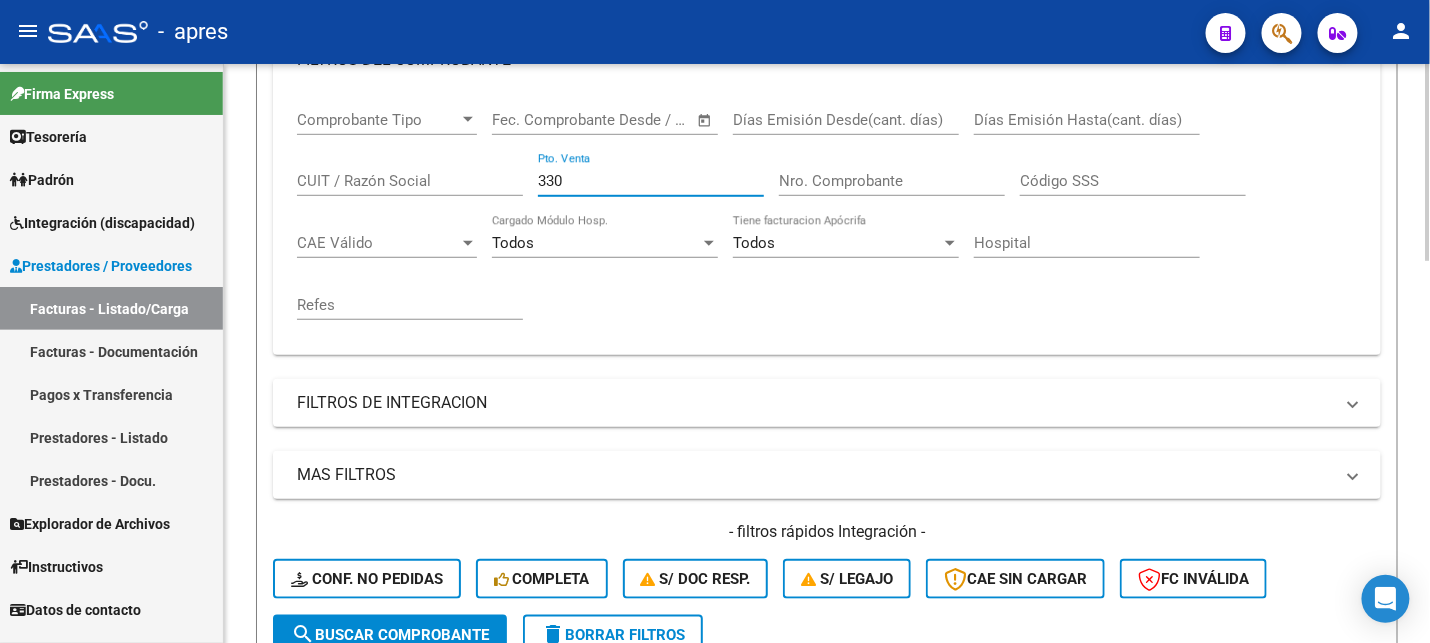 type on "3308" 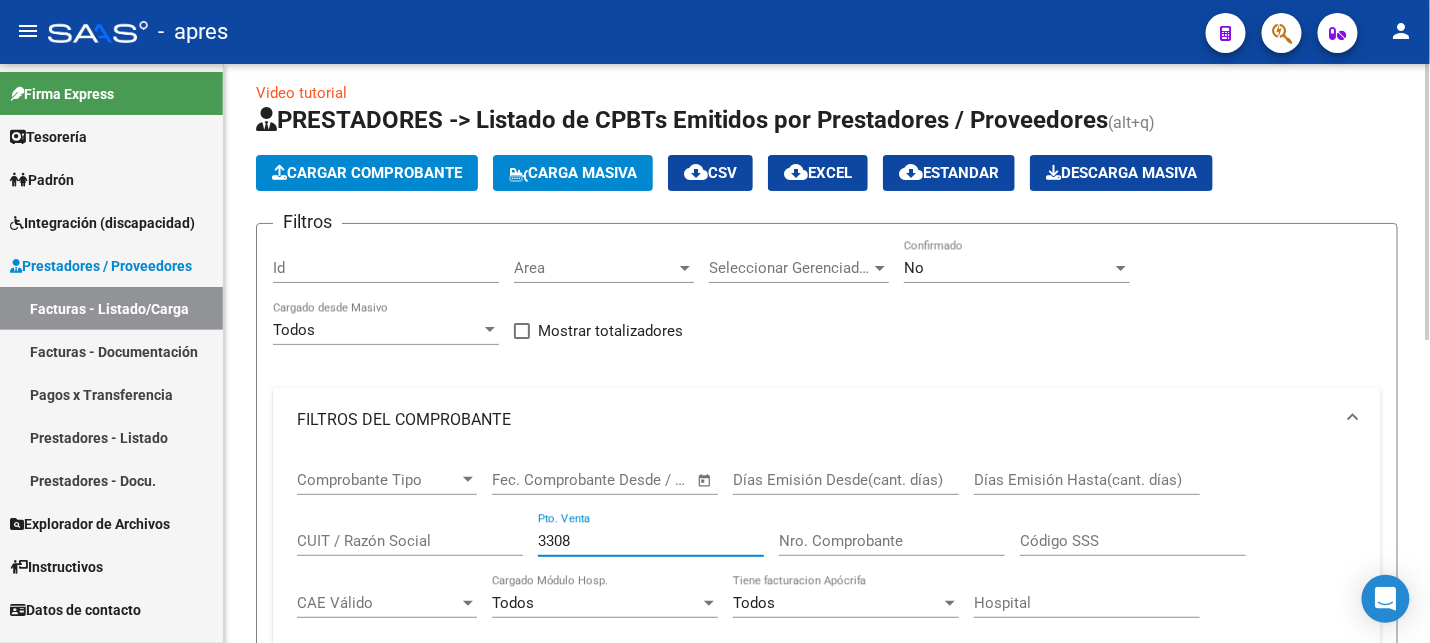 scroll, scrollTop: 265, scrollLeft: 0, axis: vertical 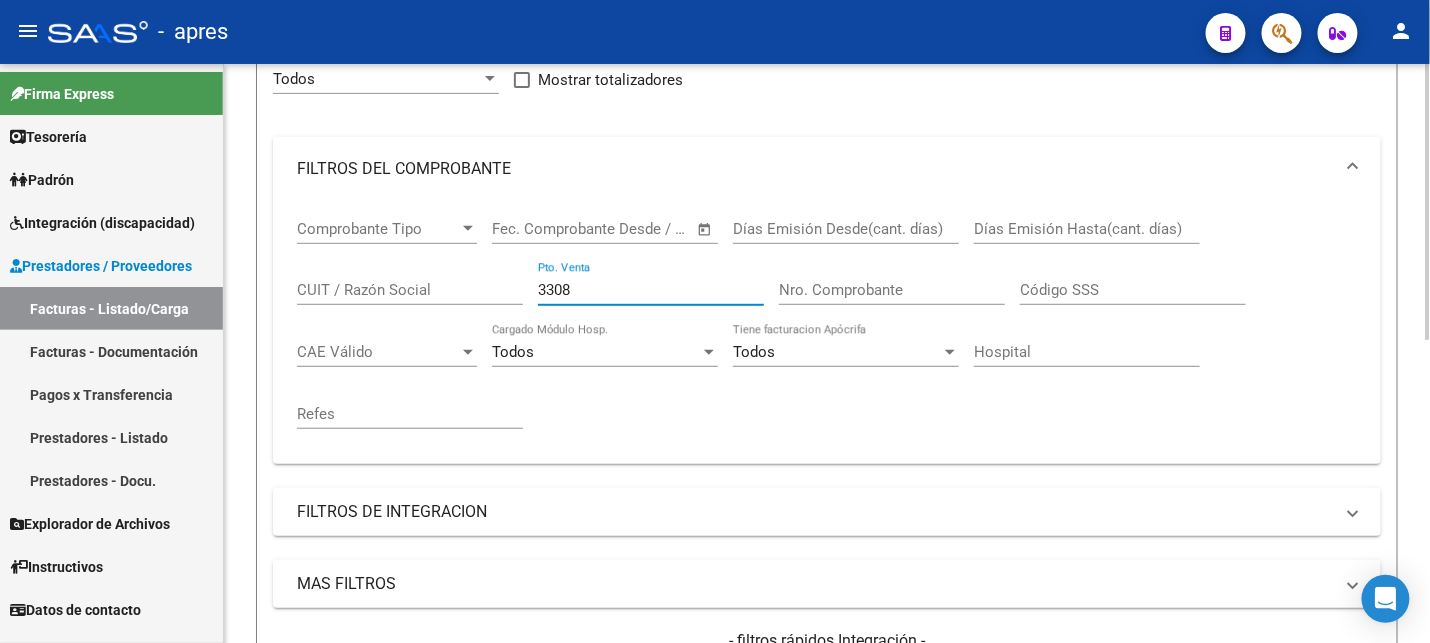drag, startPoint x: 588, startPoint y: 288, endPoint x: 341, endPoint y: 287, distance: 247.00203 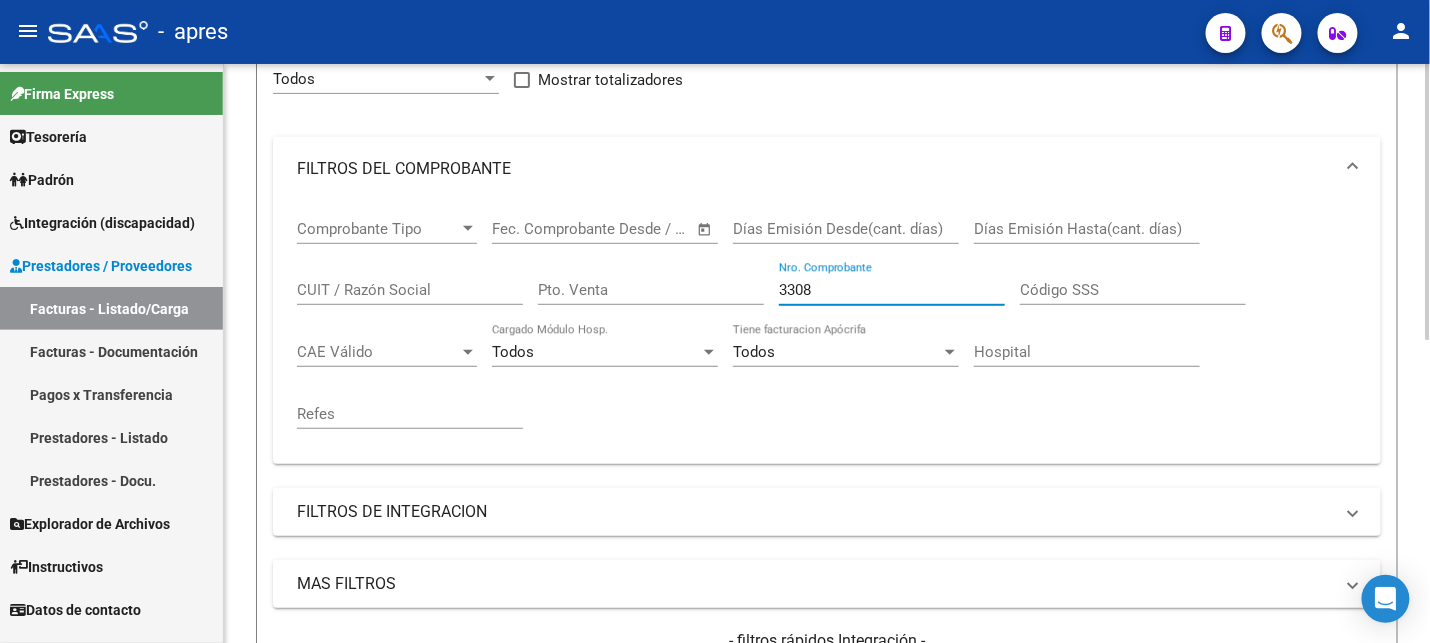 click on "3308" at bounding box center [892, 290] 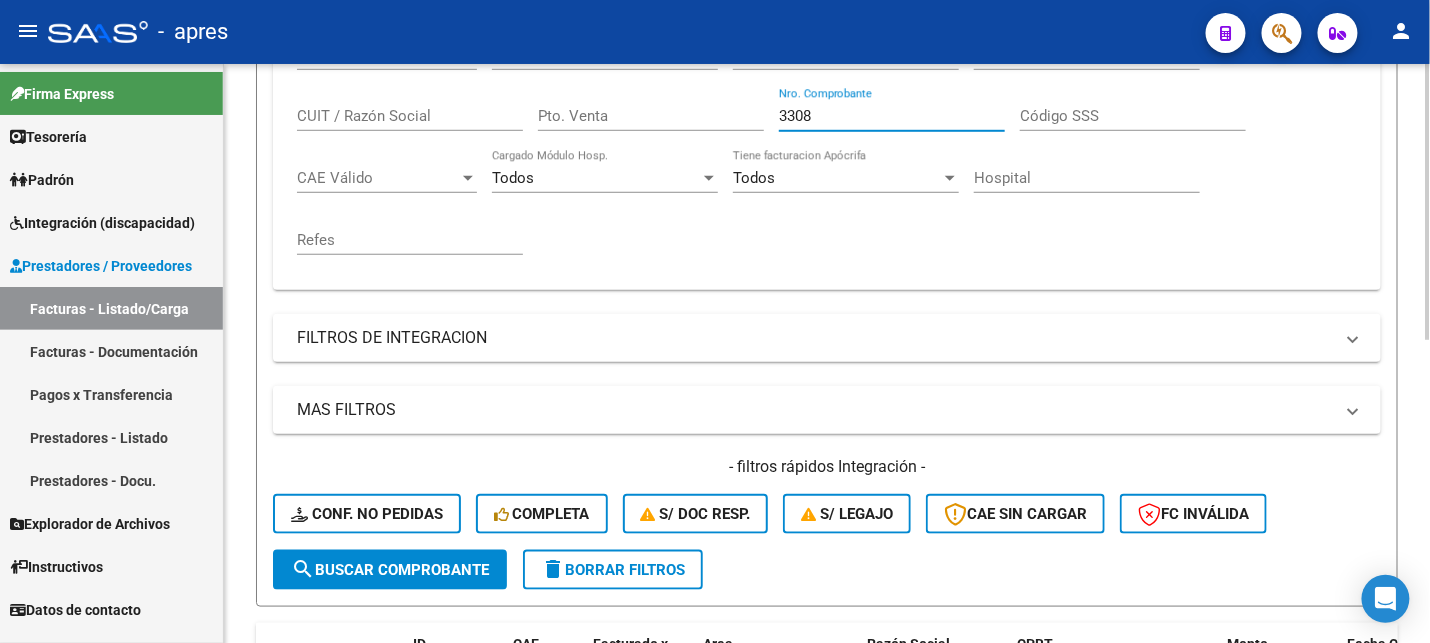 scroll, scrollTop: 639, scrollLeft: 0, axis: vertical 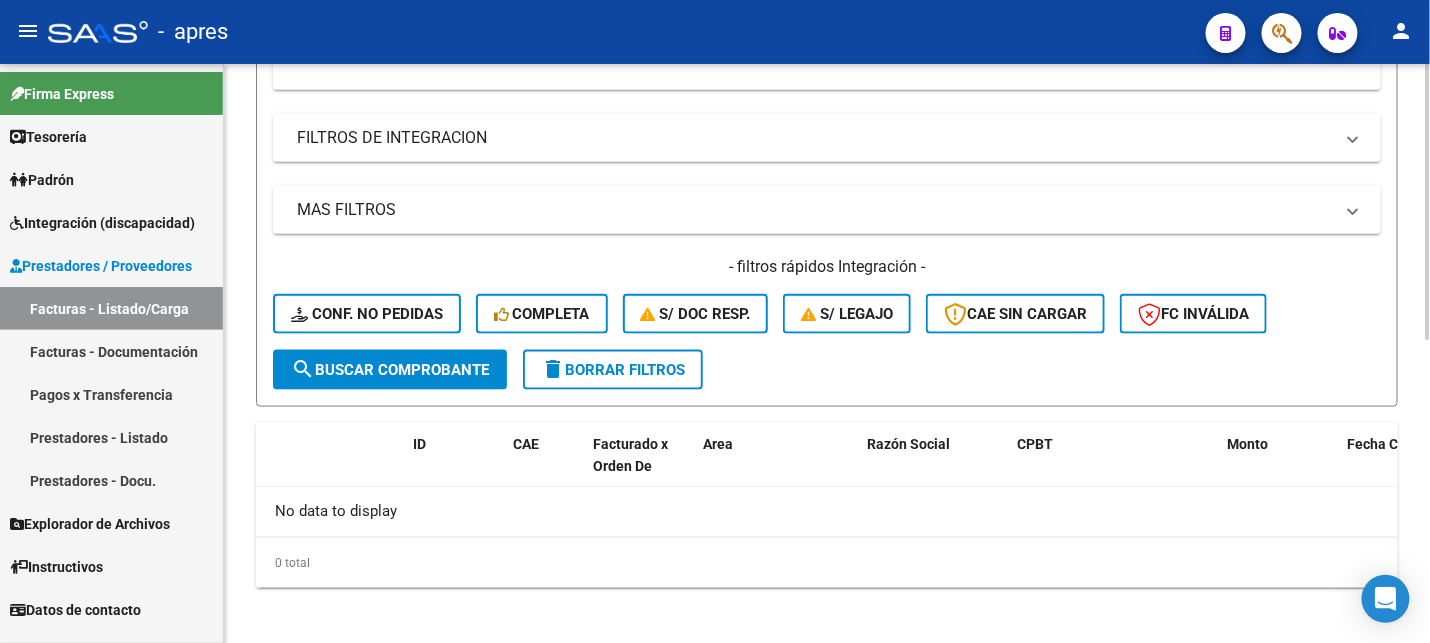 type on "3308" 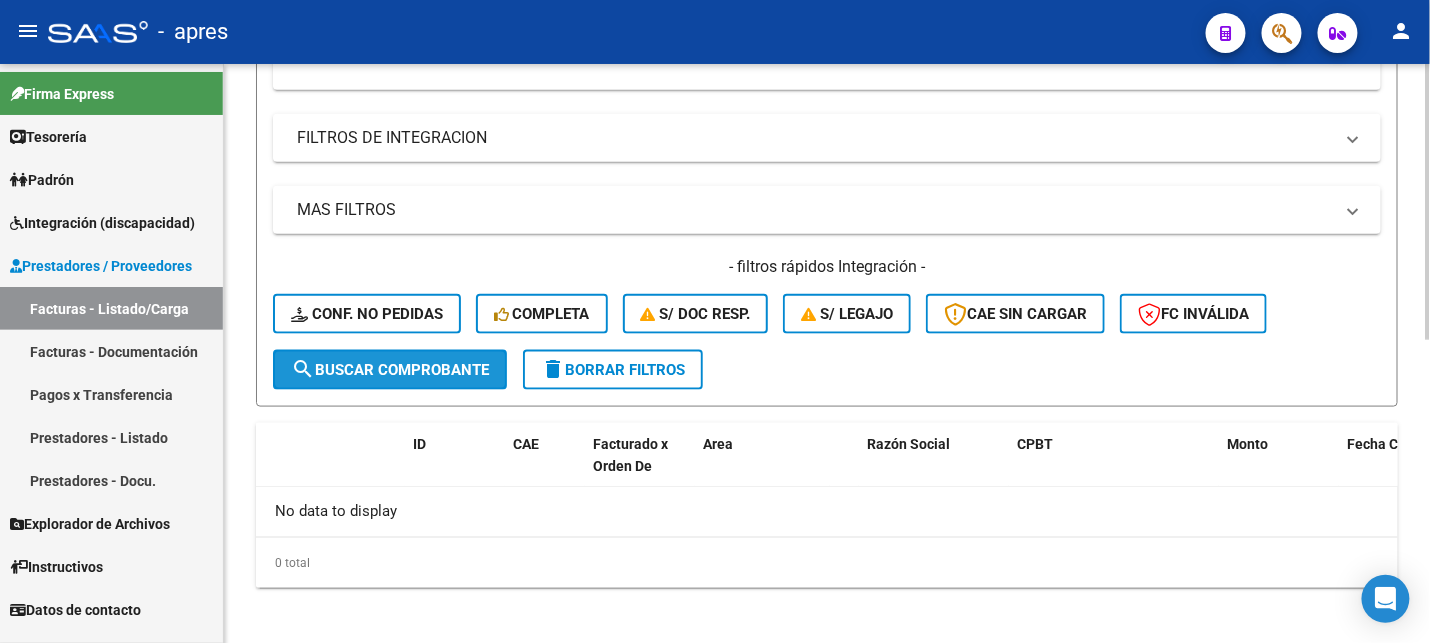 click on "search  Buscar Comprobante" 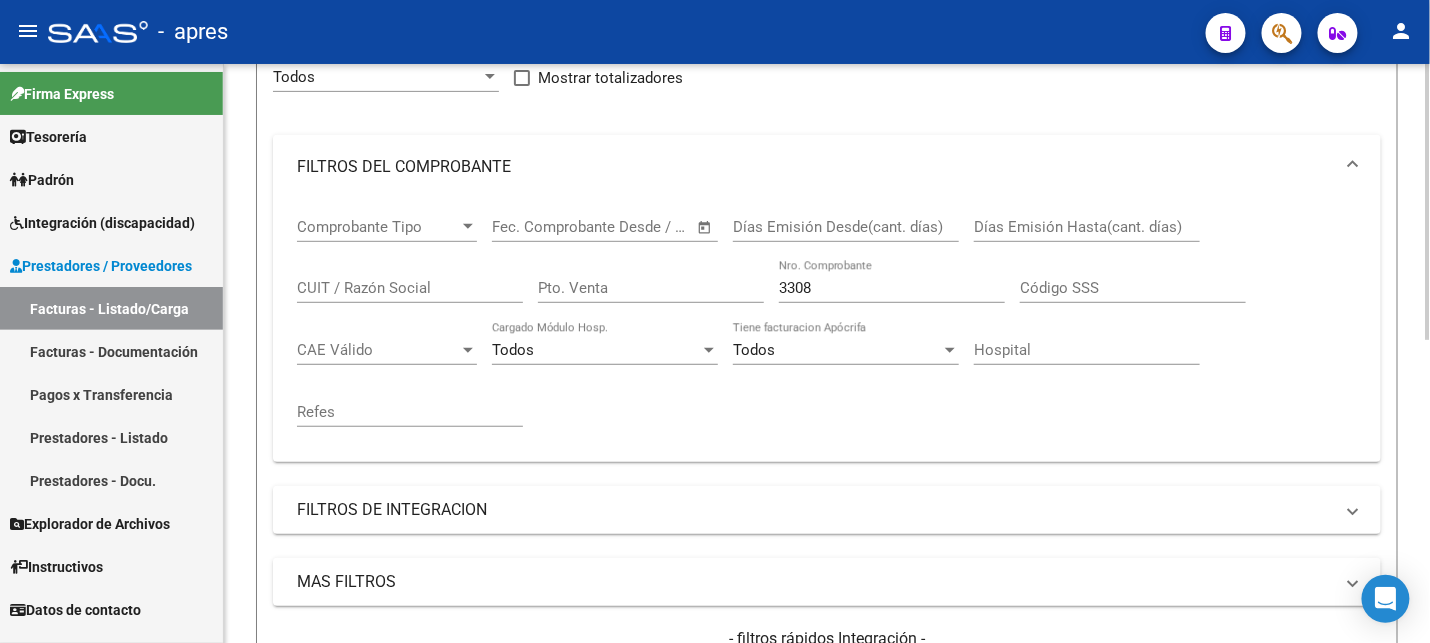 scroll, scrollTop: 265, scrollLeft: 0, axis: vertical 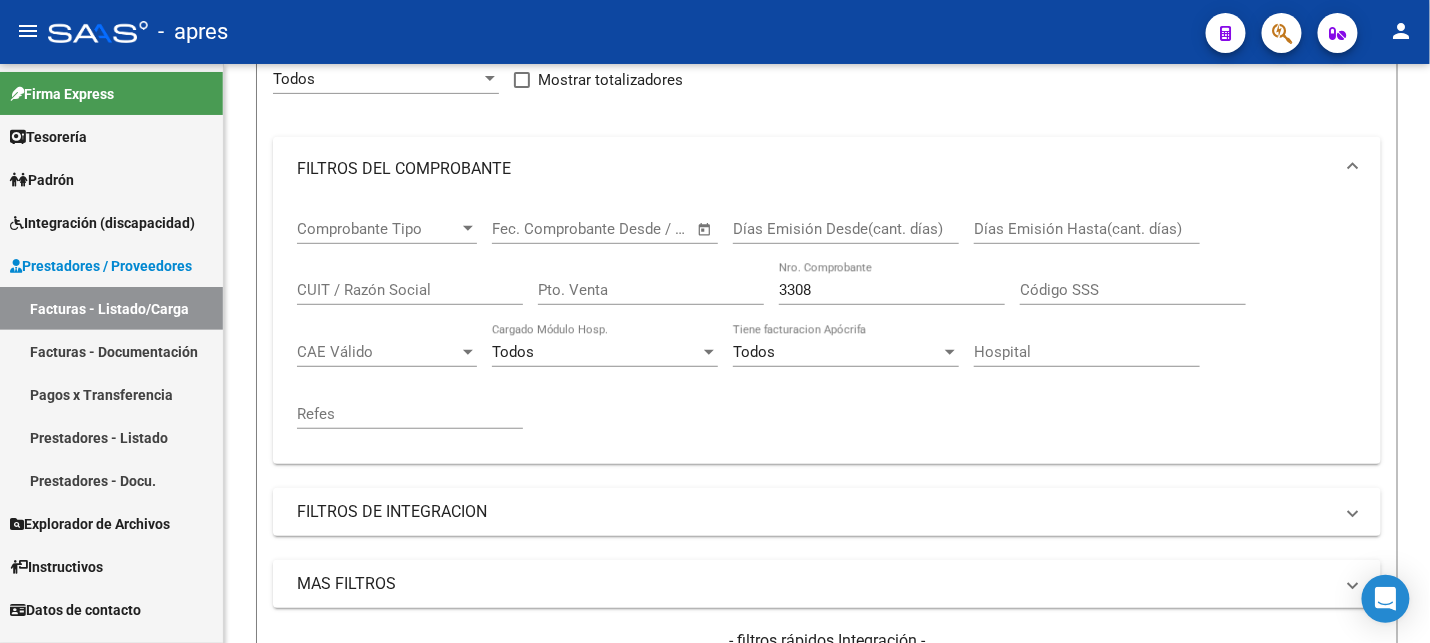 click on "Integración (discapacidad)" at bounding box center [102, 223] 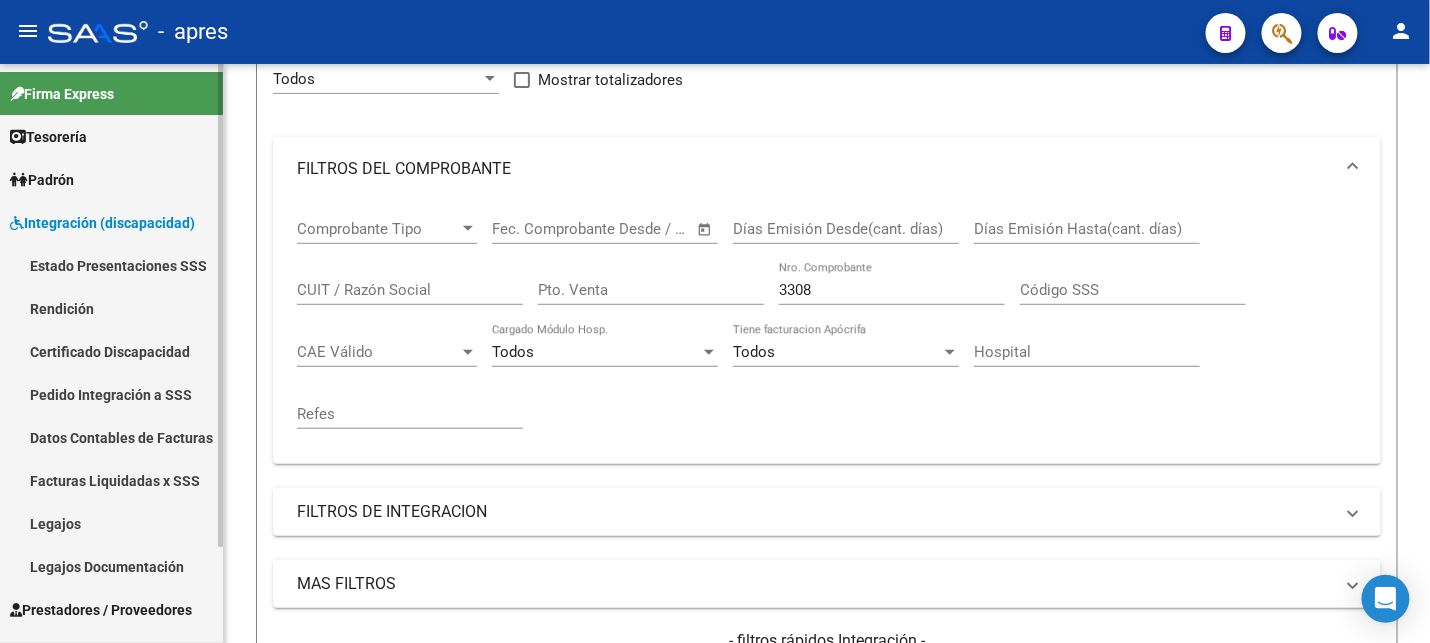 click on "Facturas Liquidadas x SSS" at bounding box center (111, 480) 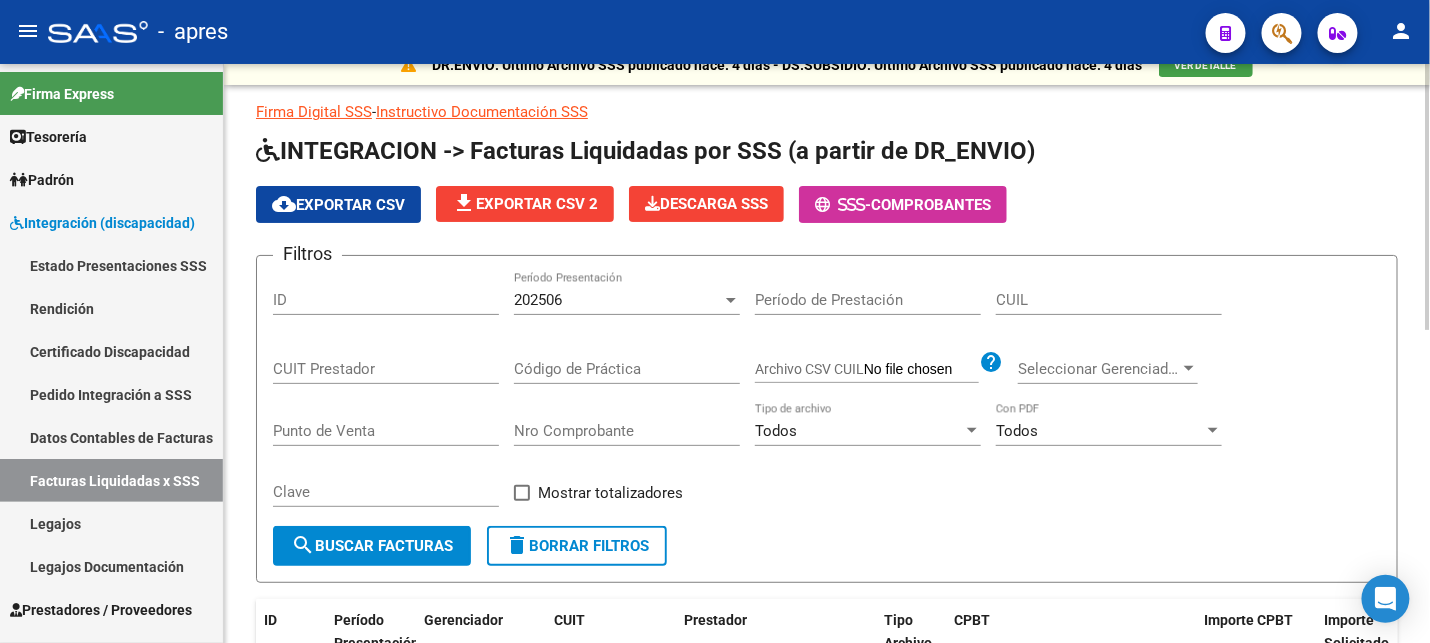scroll, scrollTop: 0, scrollLeft: 0, axis: both 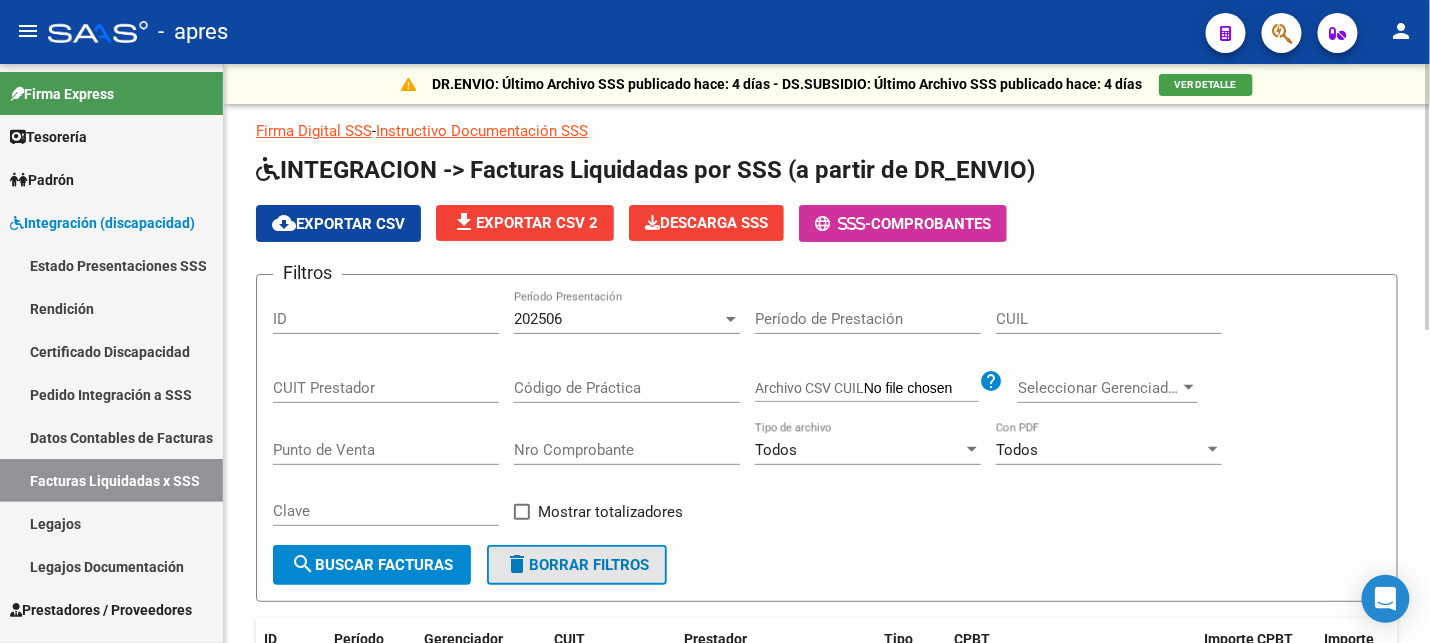 click on "delete  Borrar Filtros" 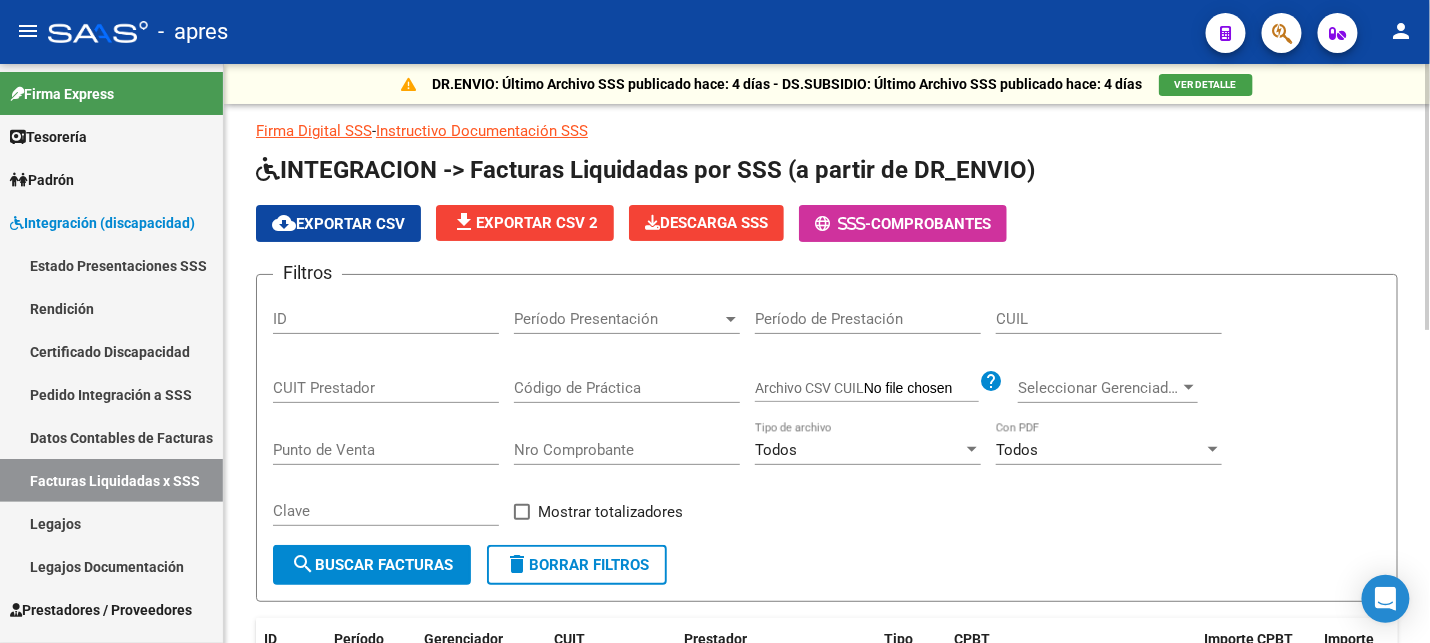 click on "Nro Comprobante" 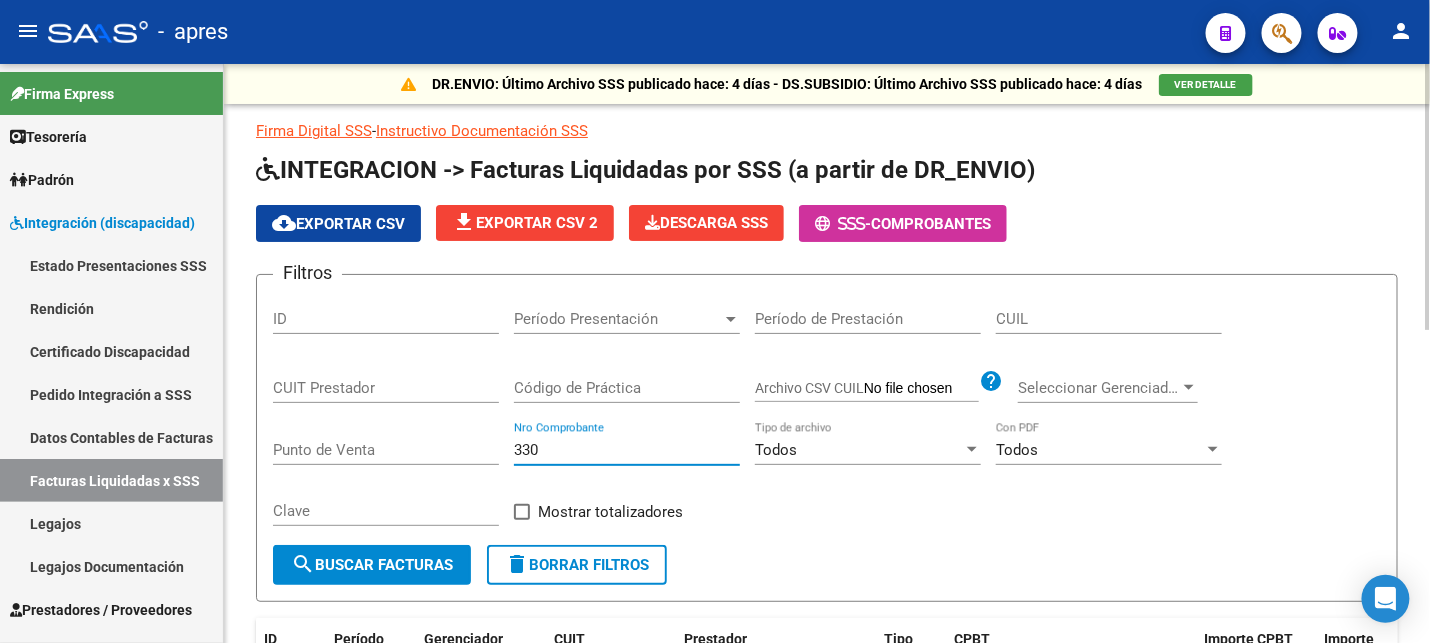 type on "3308" 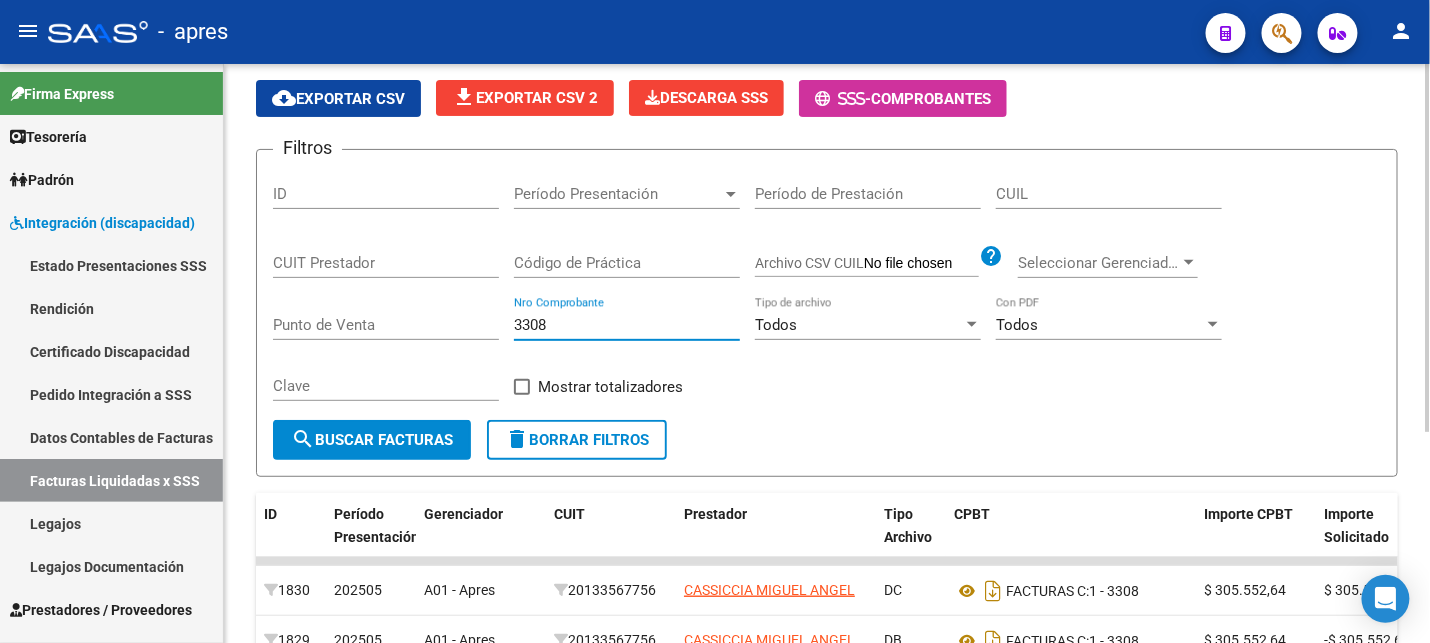 scroll, scrollTop: 332, scrollLeft: 0, axis: vertical 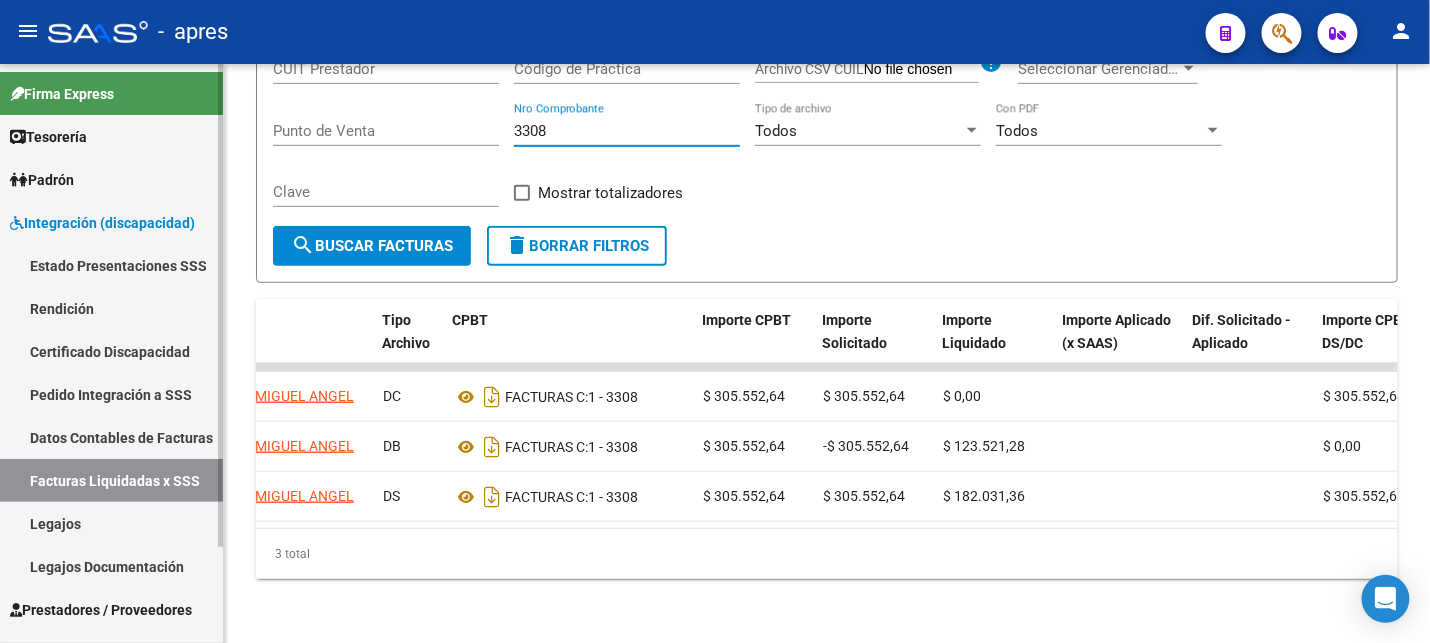 click on "Rendición" at bounding box center (111, 308) 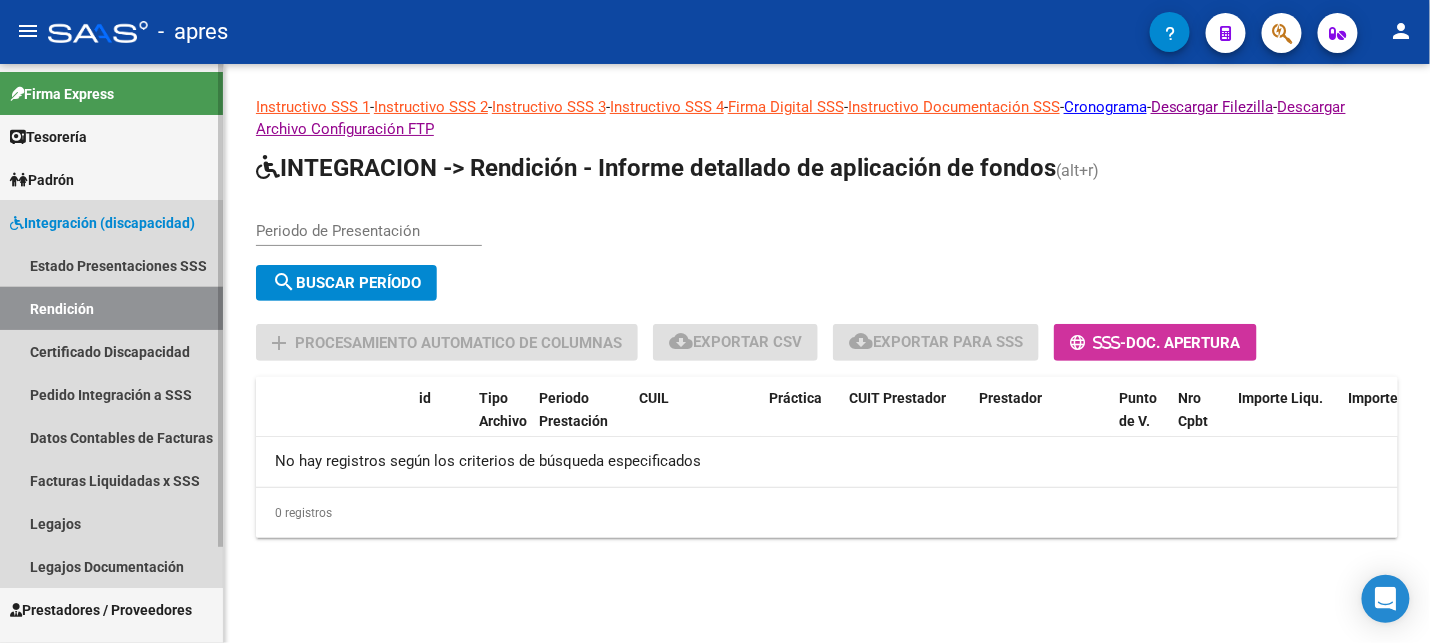 scroll, scrollTop: 0, scrollLeft: 0, axis: both 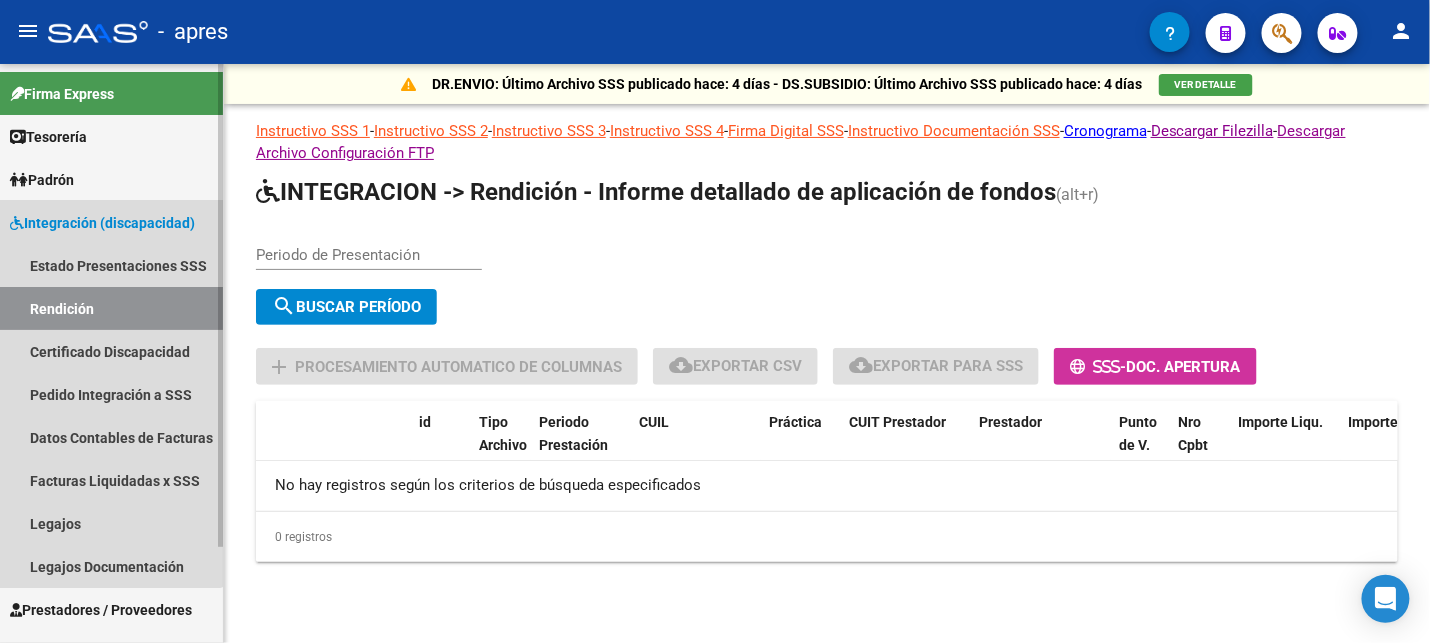 click on "Integración (discapacidad)" at bounding box center [102, 223] 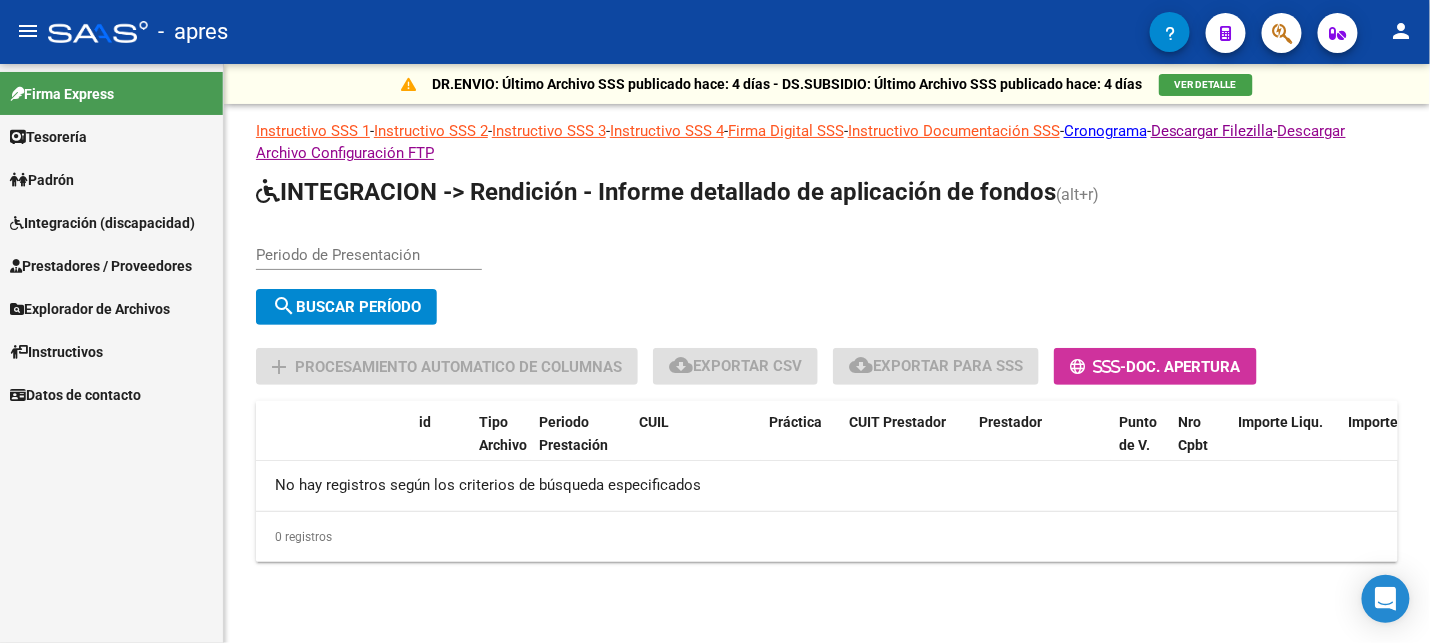 click on "Integración (discapacidad)" at bounding box center (102, 223) 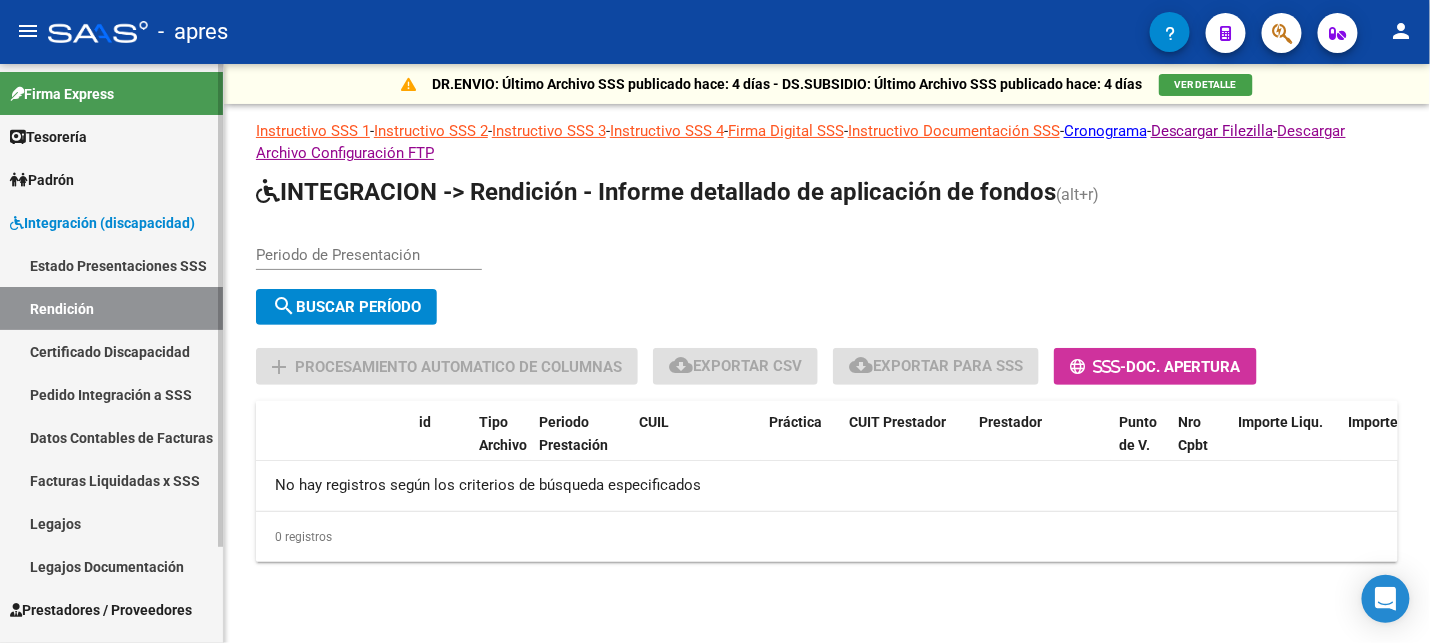click on "Facturas Liquidadas x SSS" at bounding box center (111, 480) 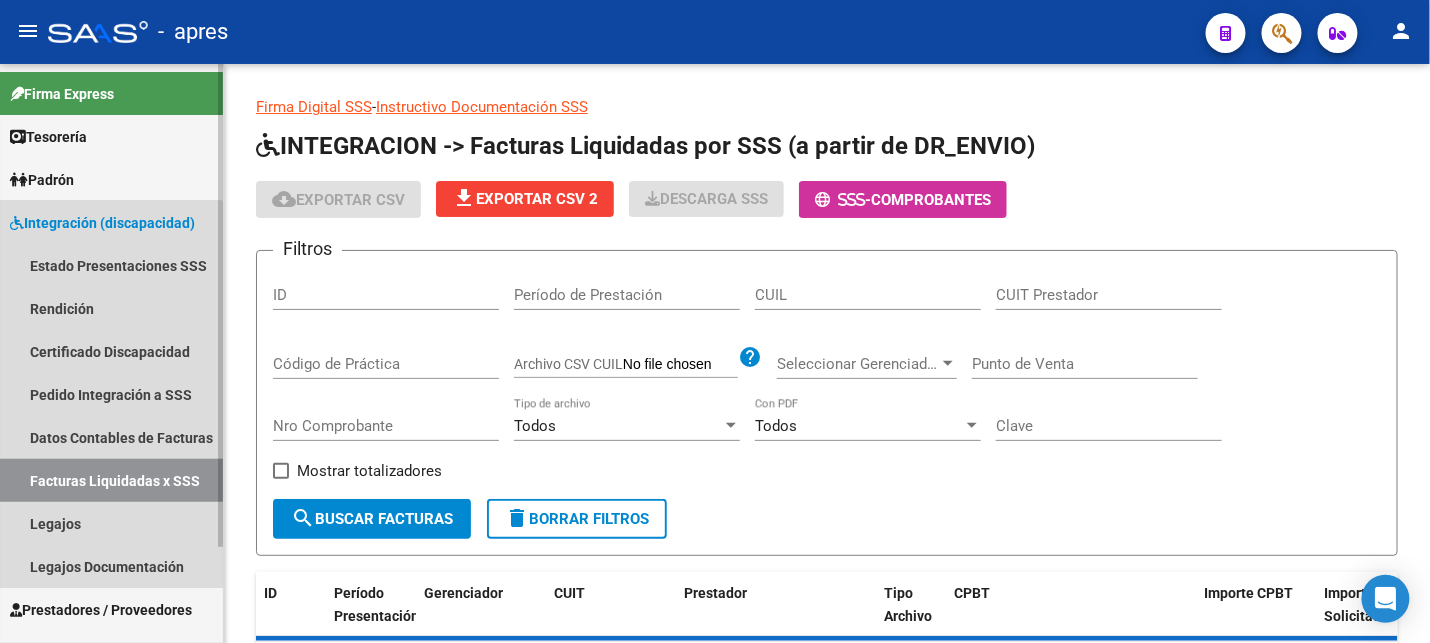 click on "Facturas Liquidadas x SSS" at bounding box center [111, 480] 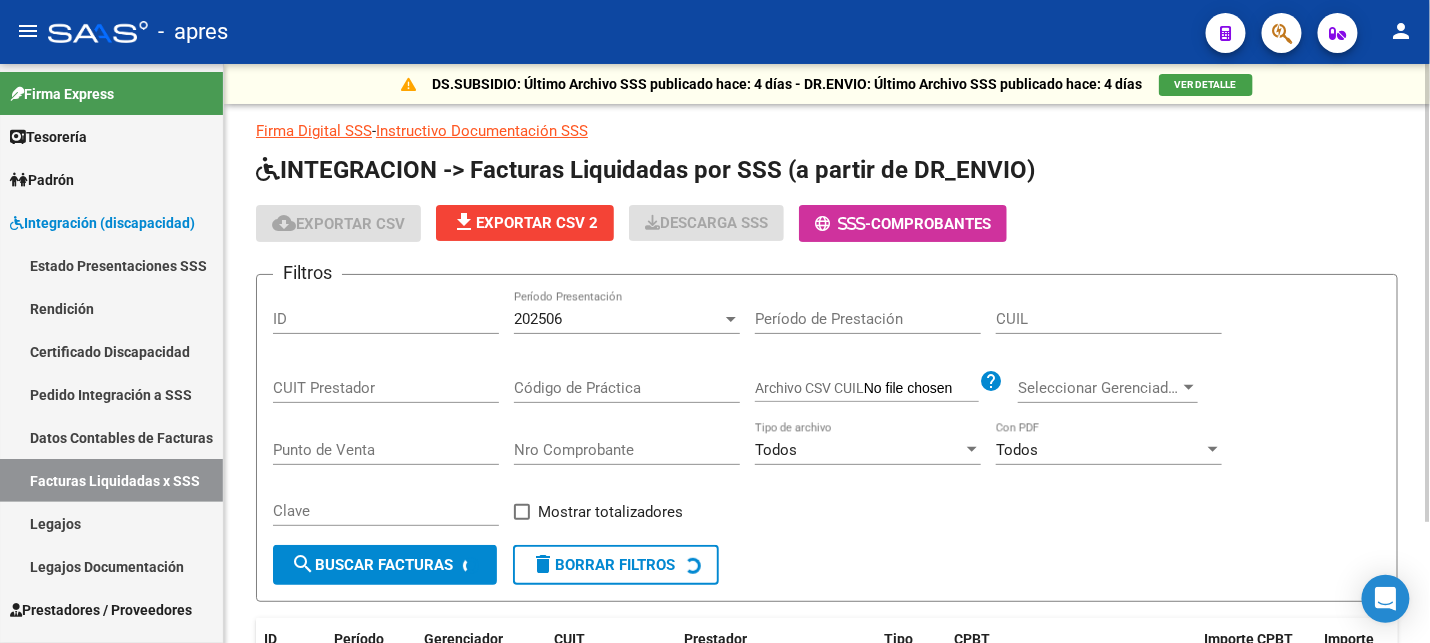 click on "202506" at bounding box center (618, 319) 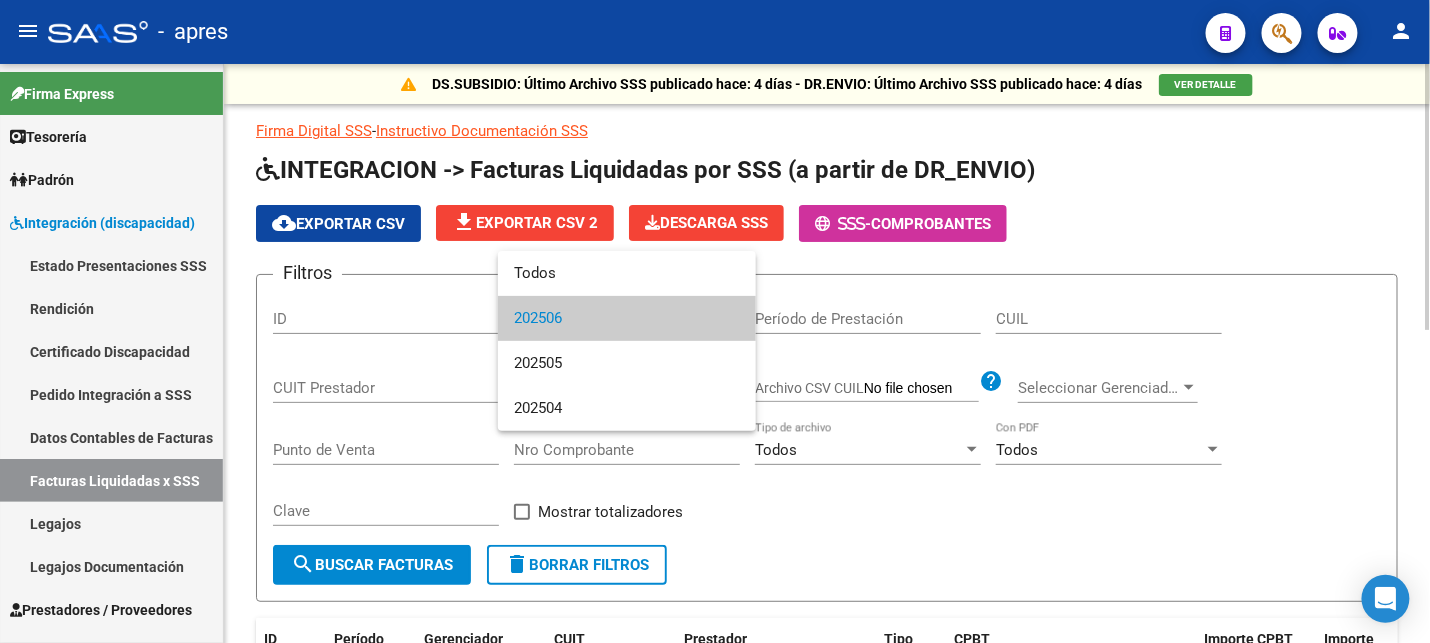 click at bounding box center (715, 321) 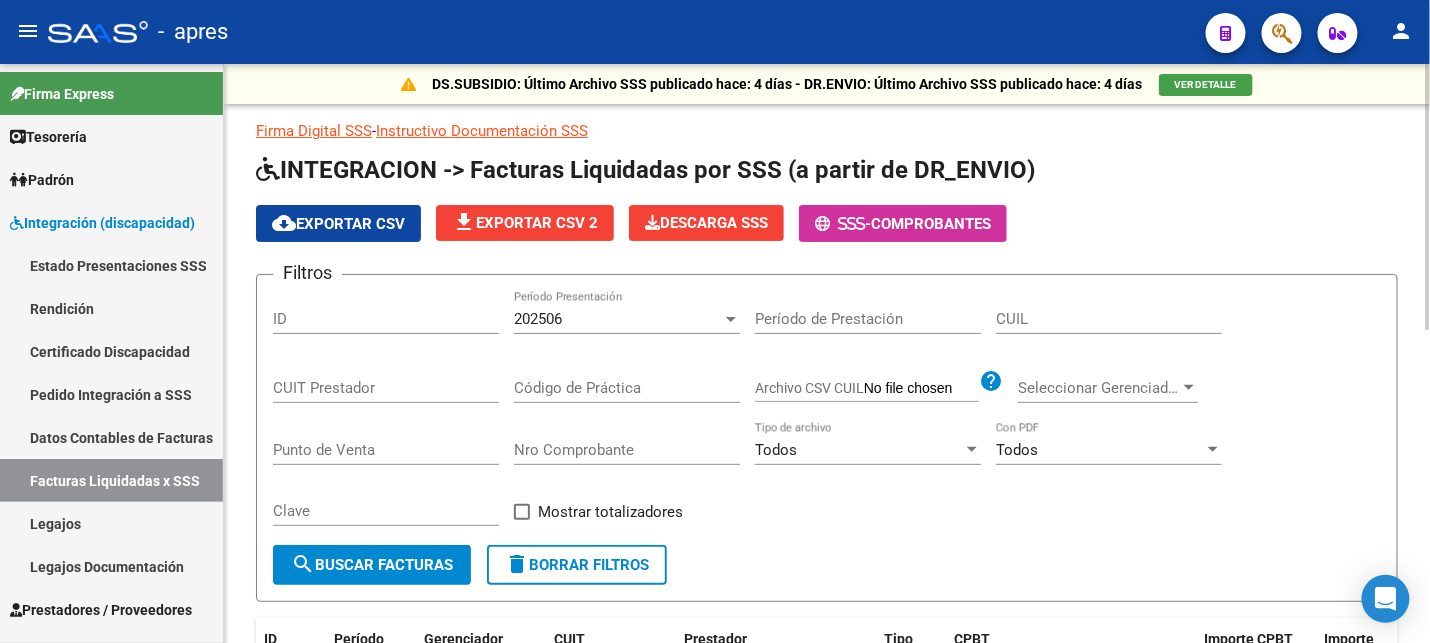 click on "delete  Borrar Filtros" 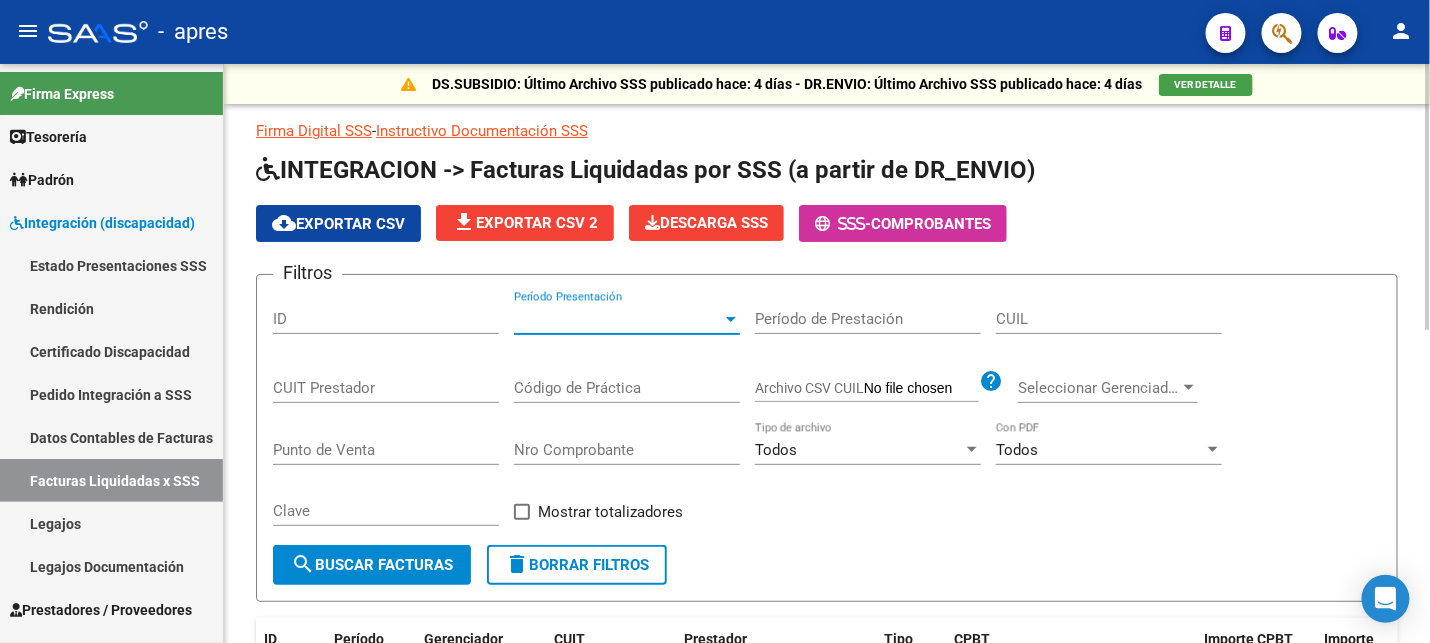 click on "Período Presentación" at bounding box center [618, 319] 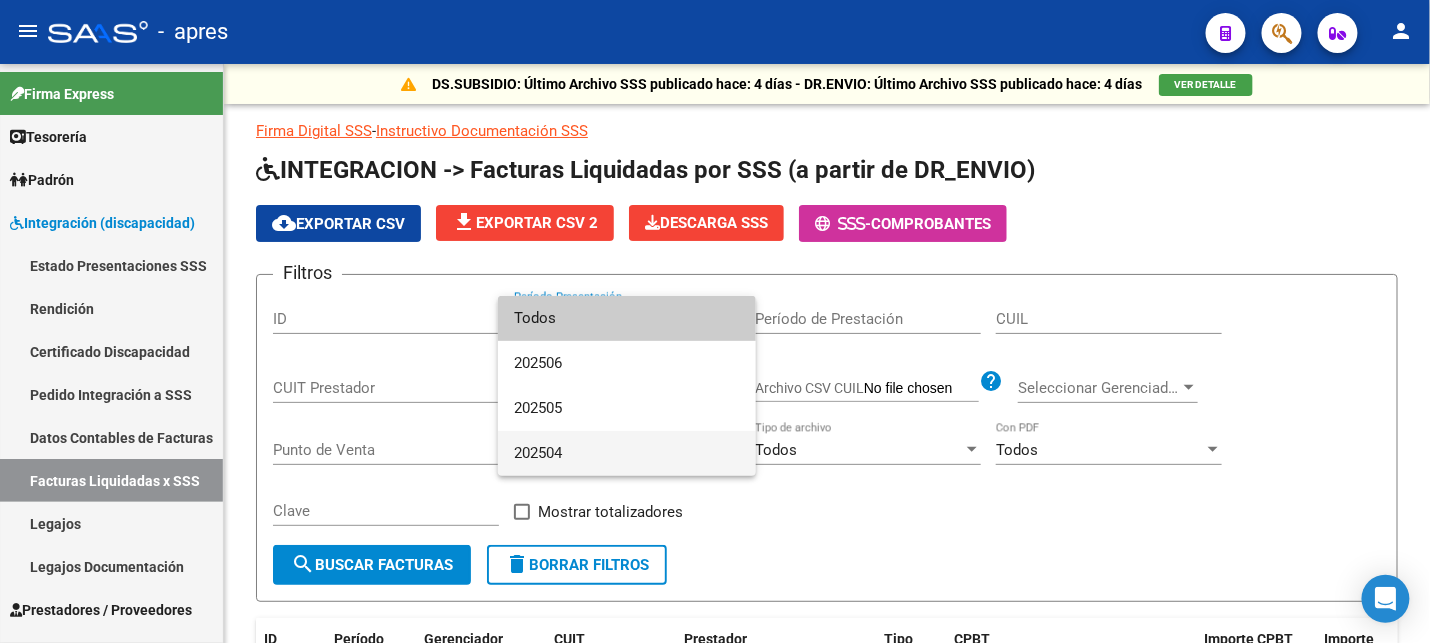 click on "202504" at bounding box center (627, 453) 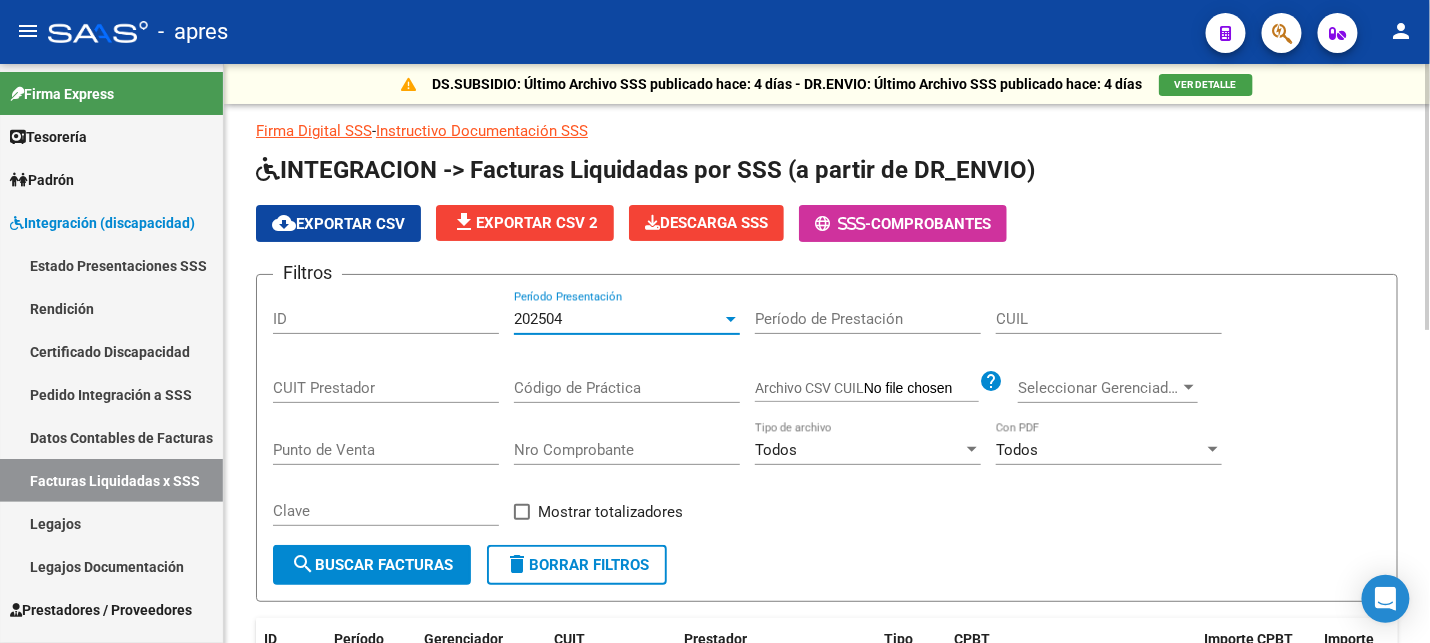 click on "search  Buscar Facturas" 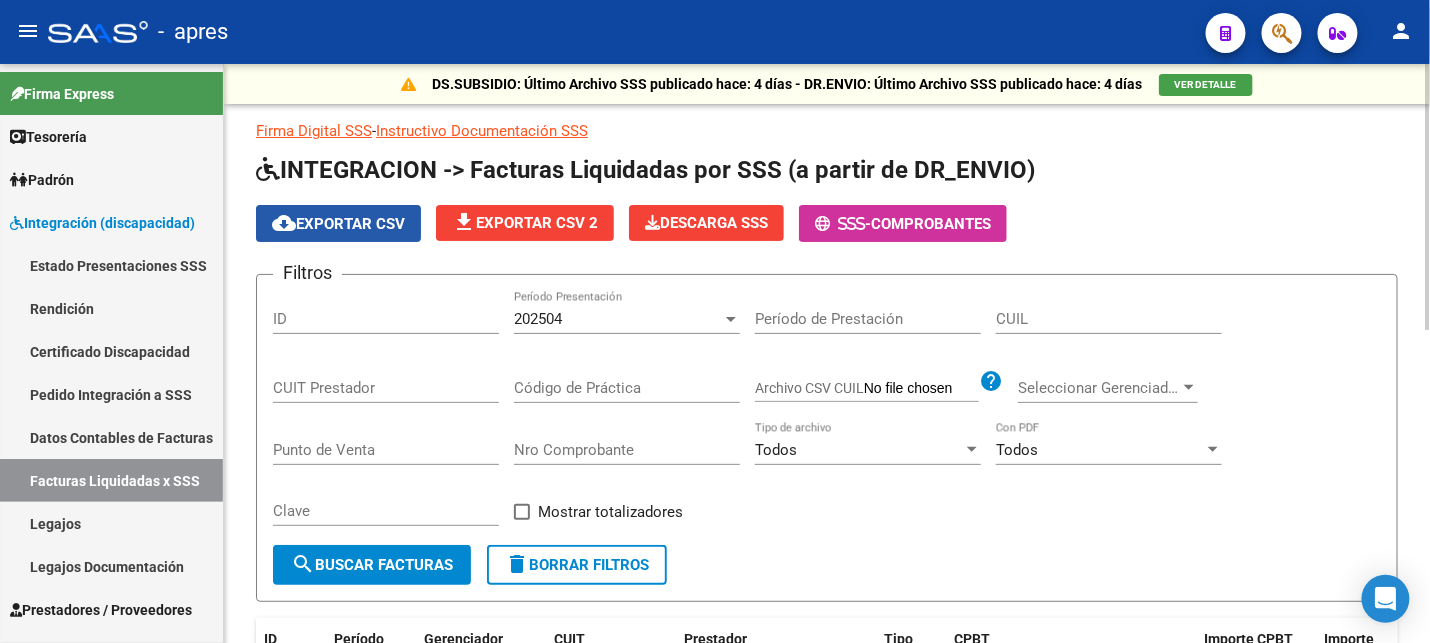 click on "cloud_download  Exportar CSV" 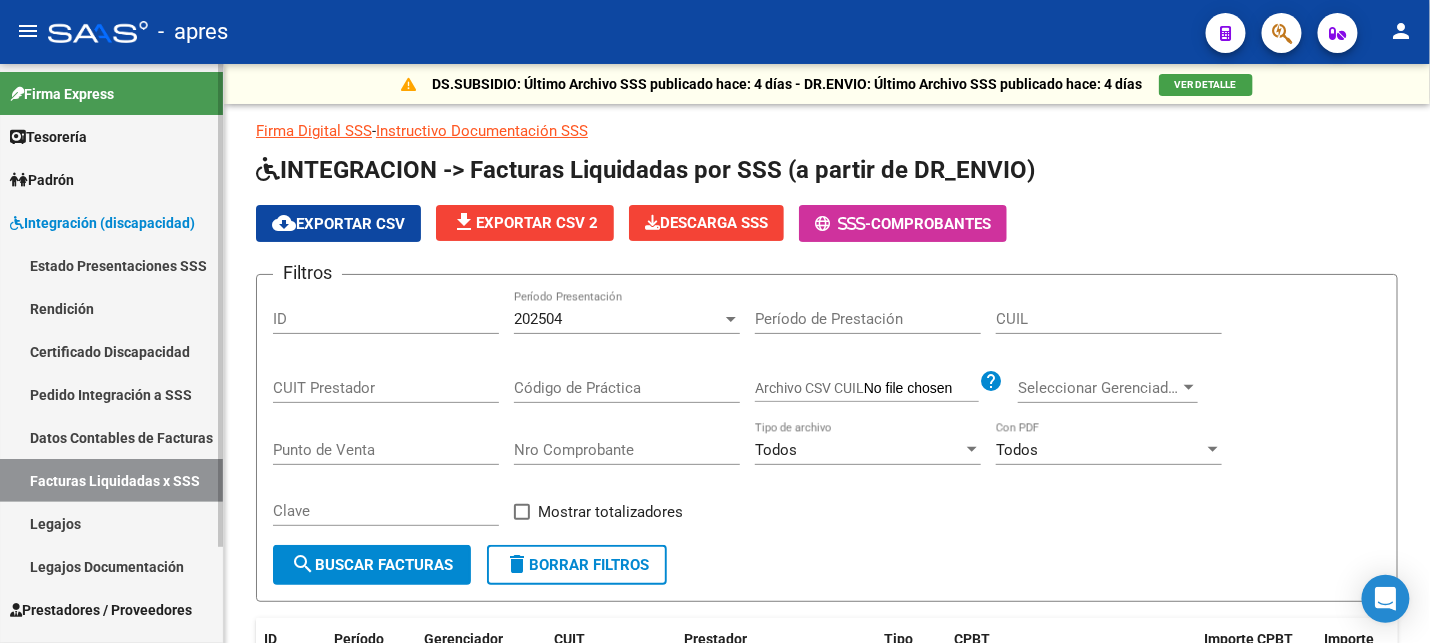 click on "Tesorería" at bounding box center (111, 136) 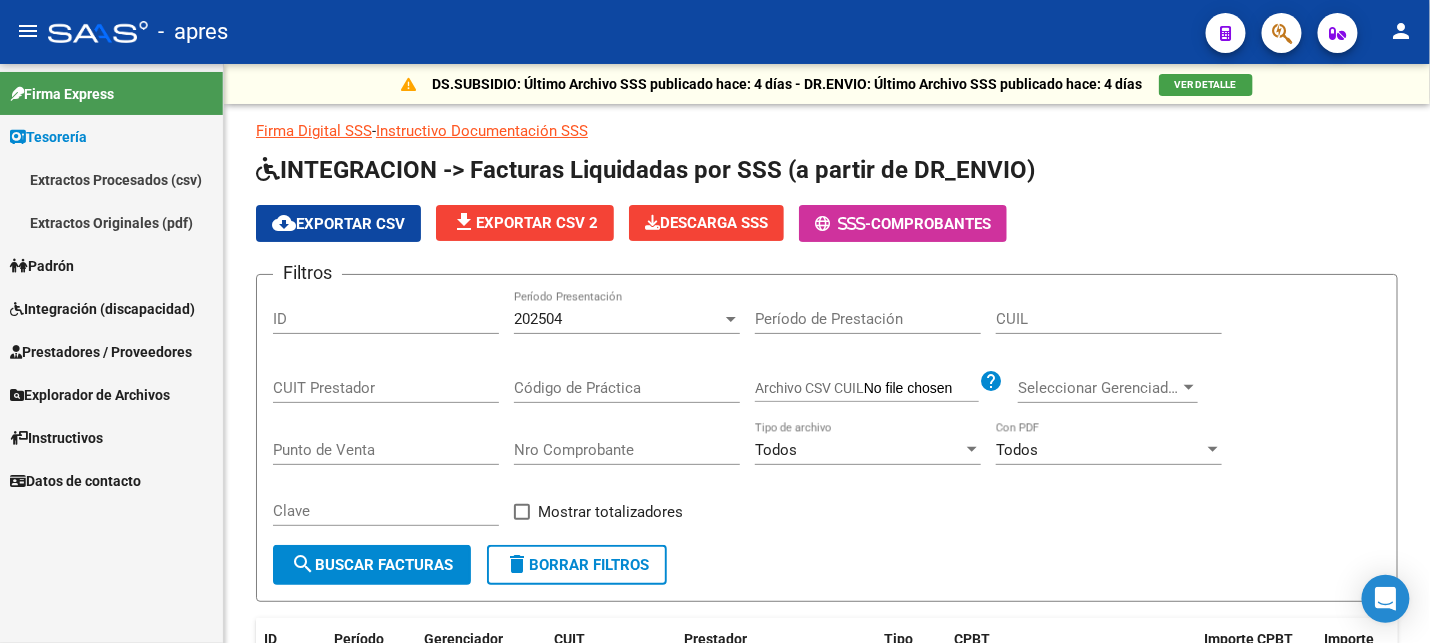 click on "Extractos Procesados (csv)" at bounding box center (111, 179) 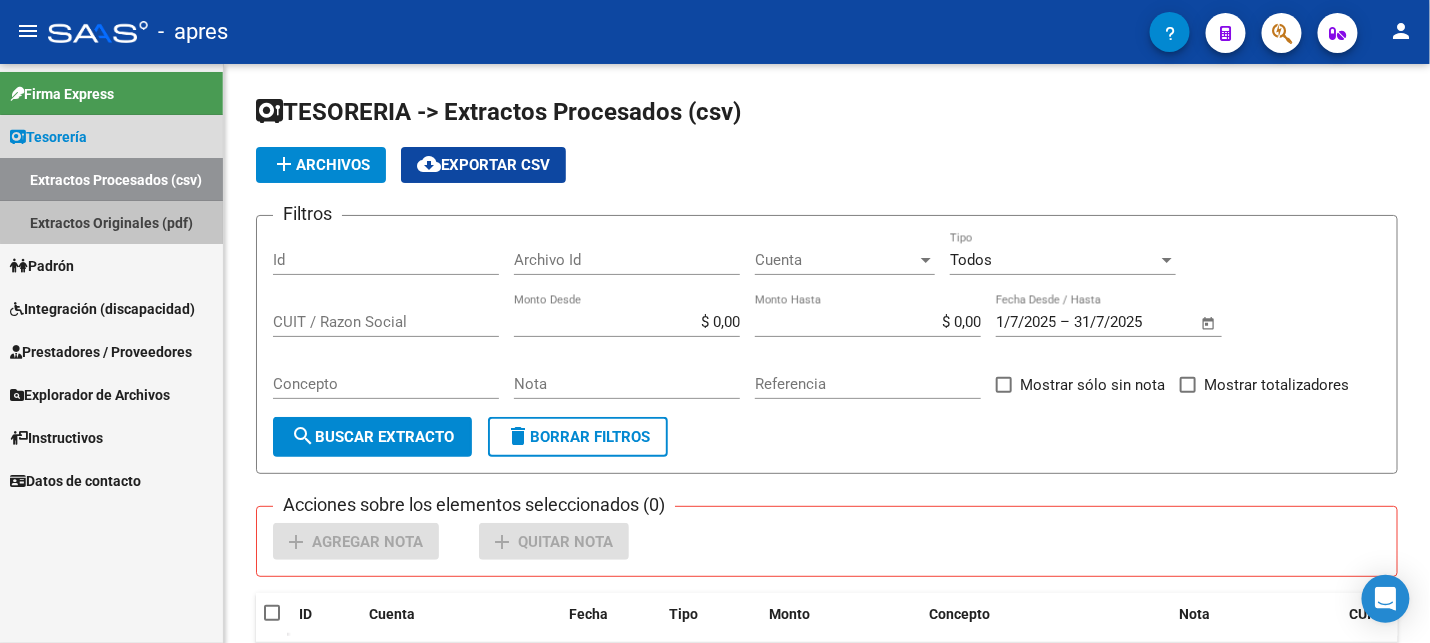 click on "Extractos Originales (pdf)" at bounding box center (111, 222) 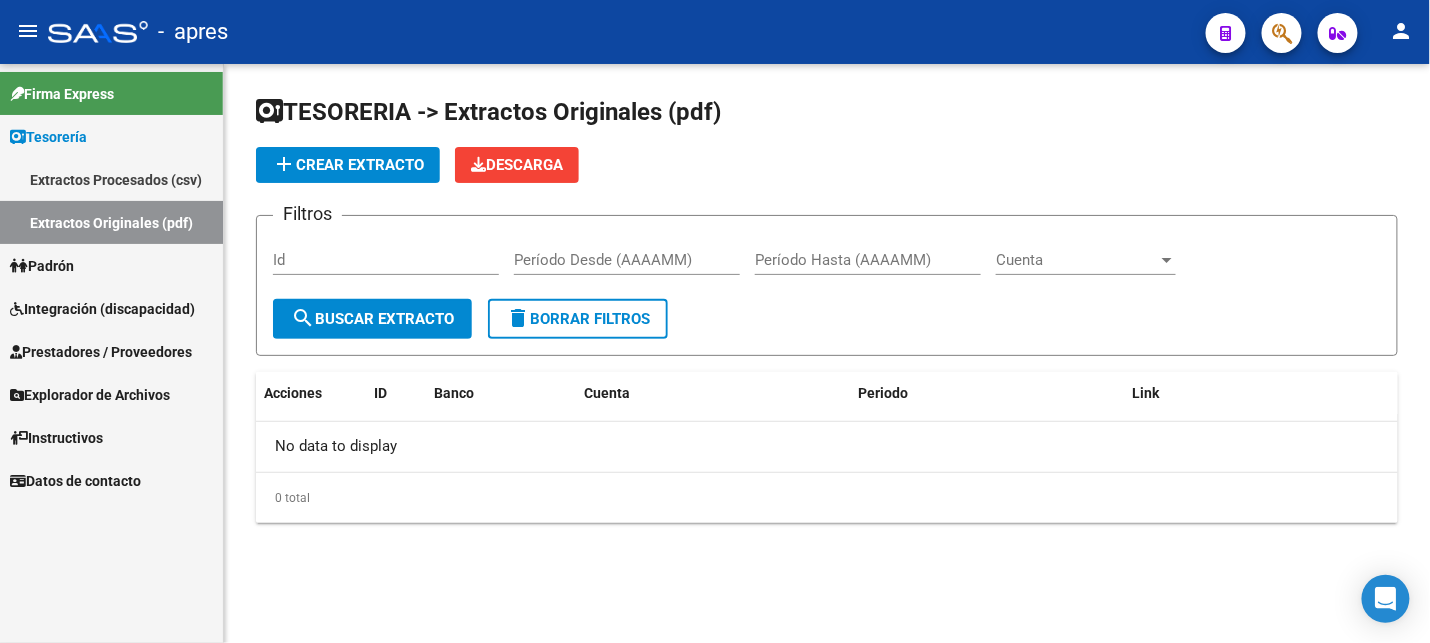 click on "Extractos Procesados (csv)" at bounding box center (111, 179) 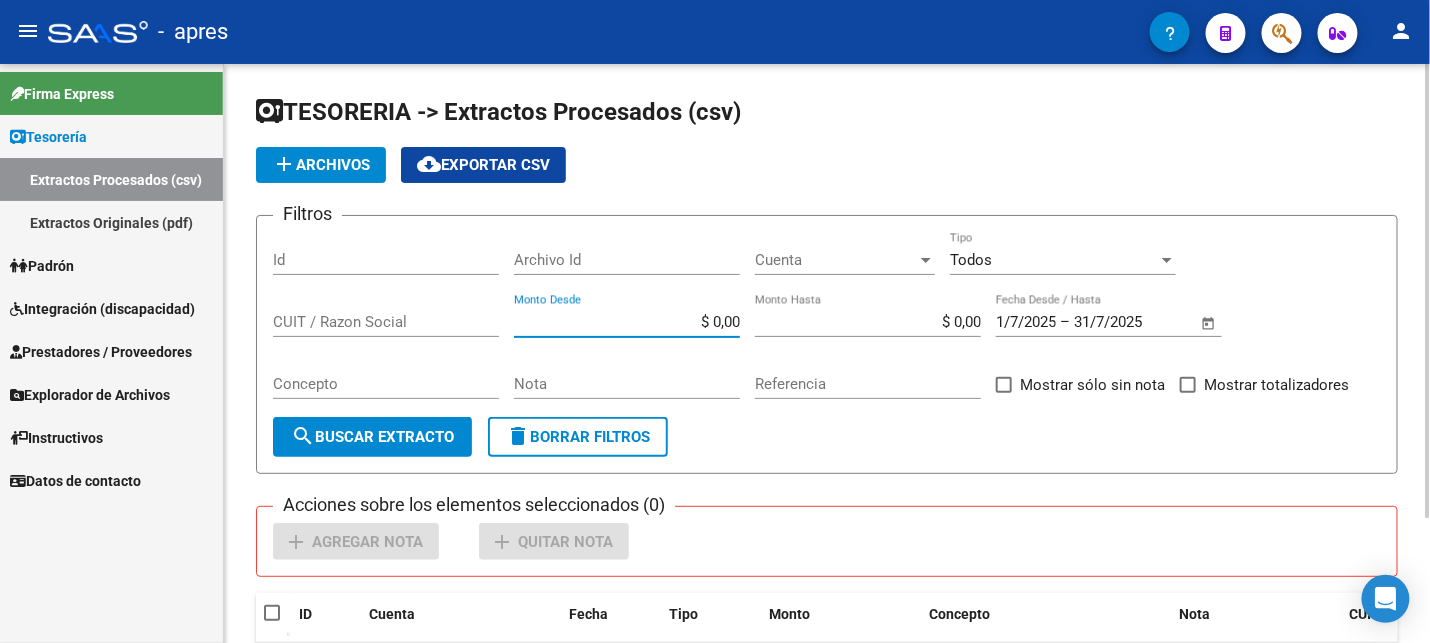 click on "Monto Desde" at bounding box center [627, 322] 